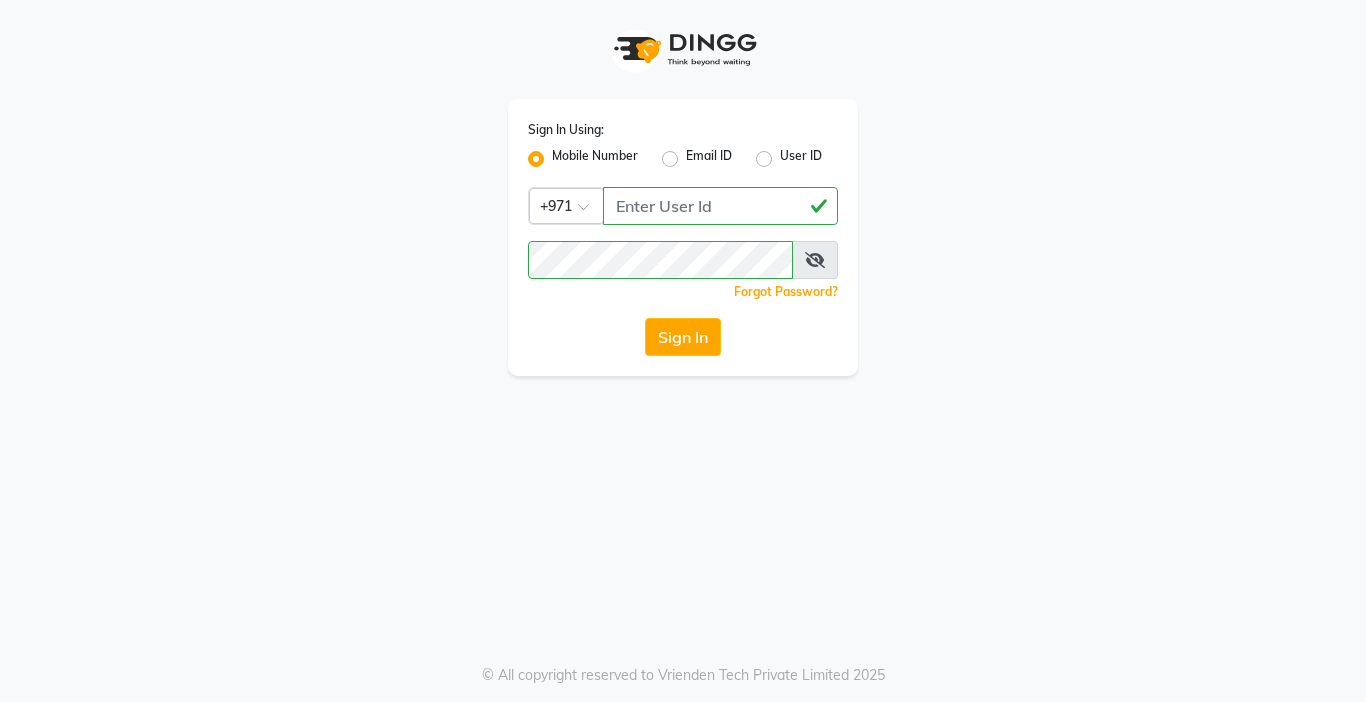 click on "Sign In" 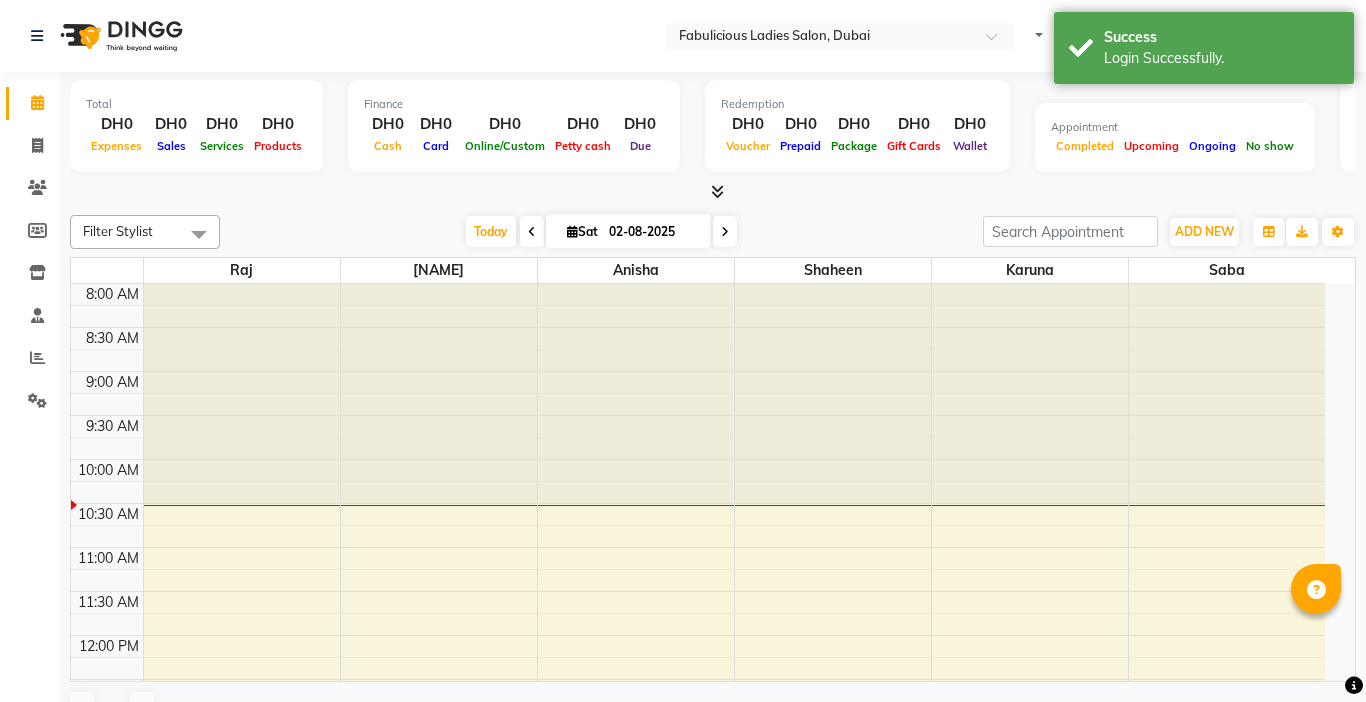 select on "en" 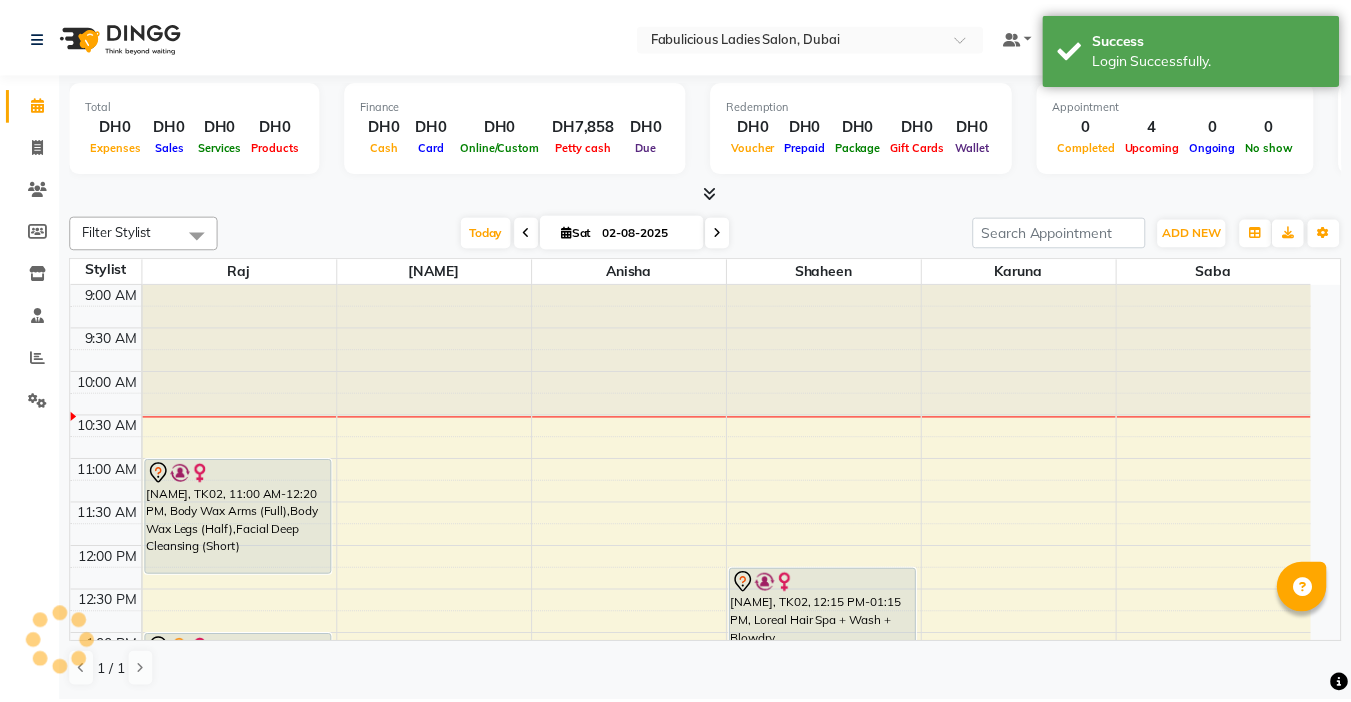 scroll, scrollTop: 1, scrollLeft: 0, axis: vertical 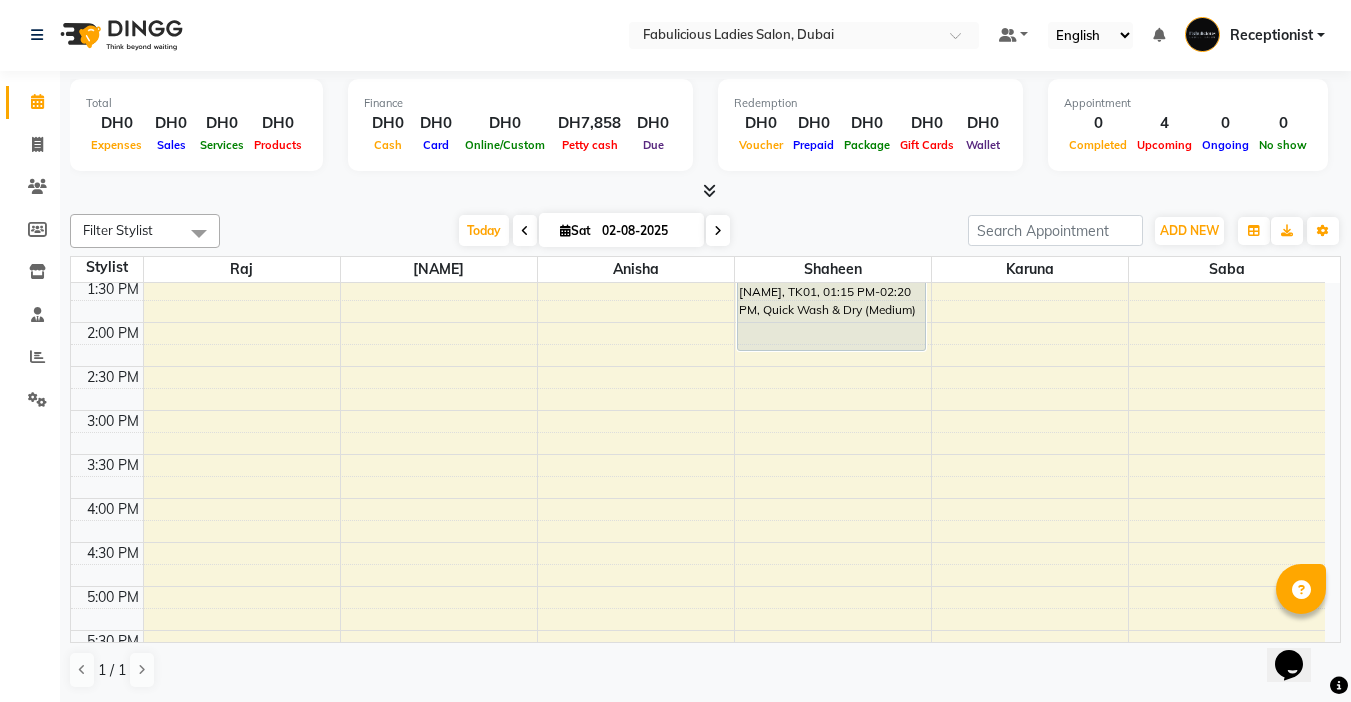 click at bounding box center (718, 231) 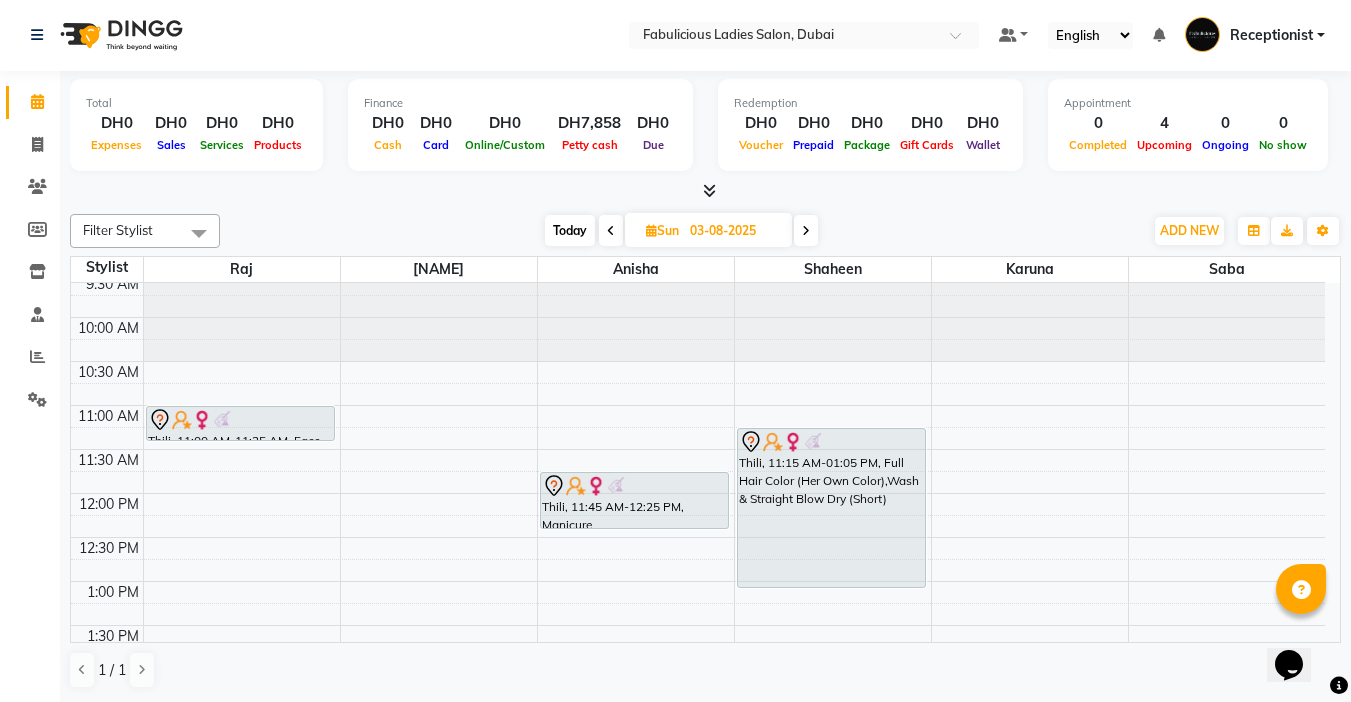 scroll, scrollTop: 100, scrollLeft: 0, axis: vertical 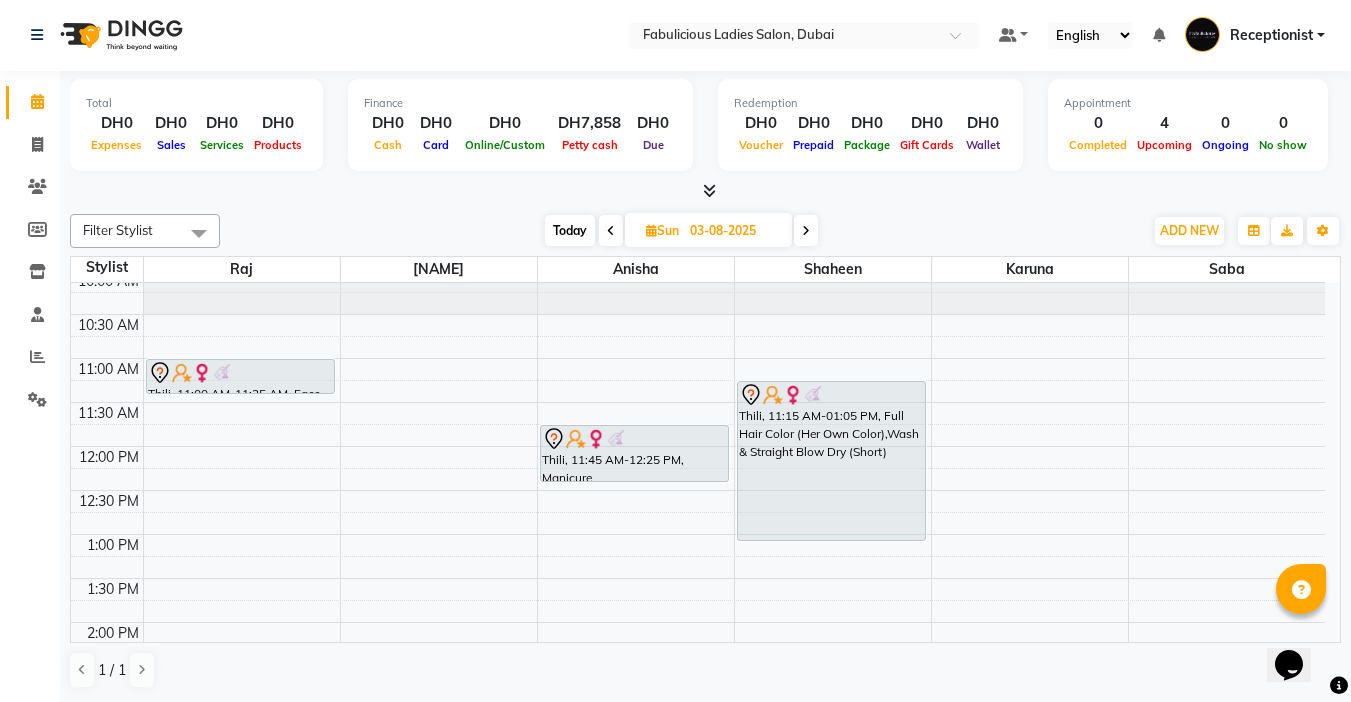 click at bounding box center [611, 230] 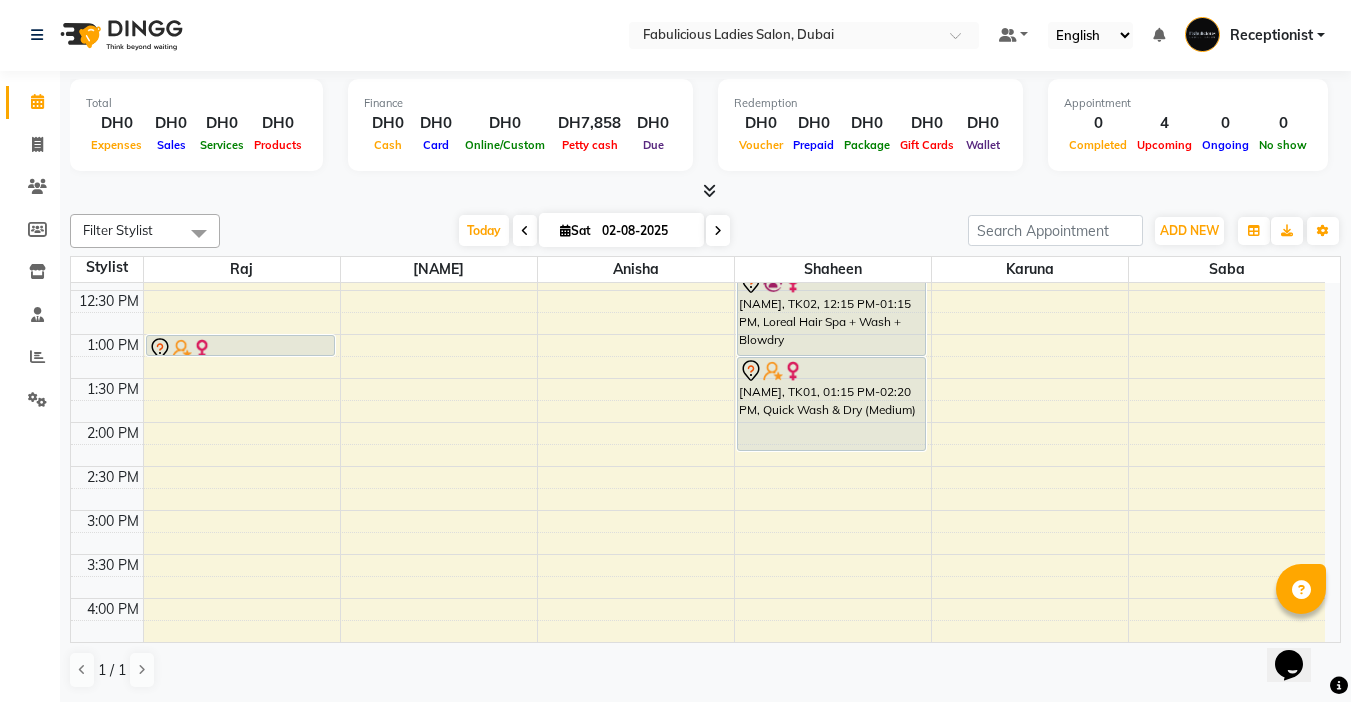 scroll, scrollTop: 400, scrollLeft: 0, axis: vertical 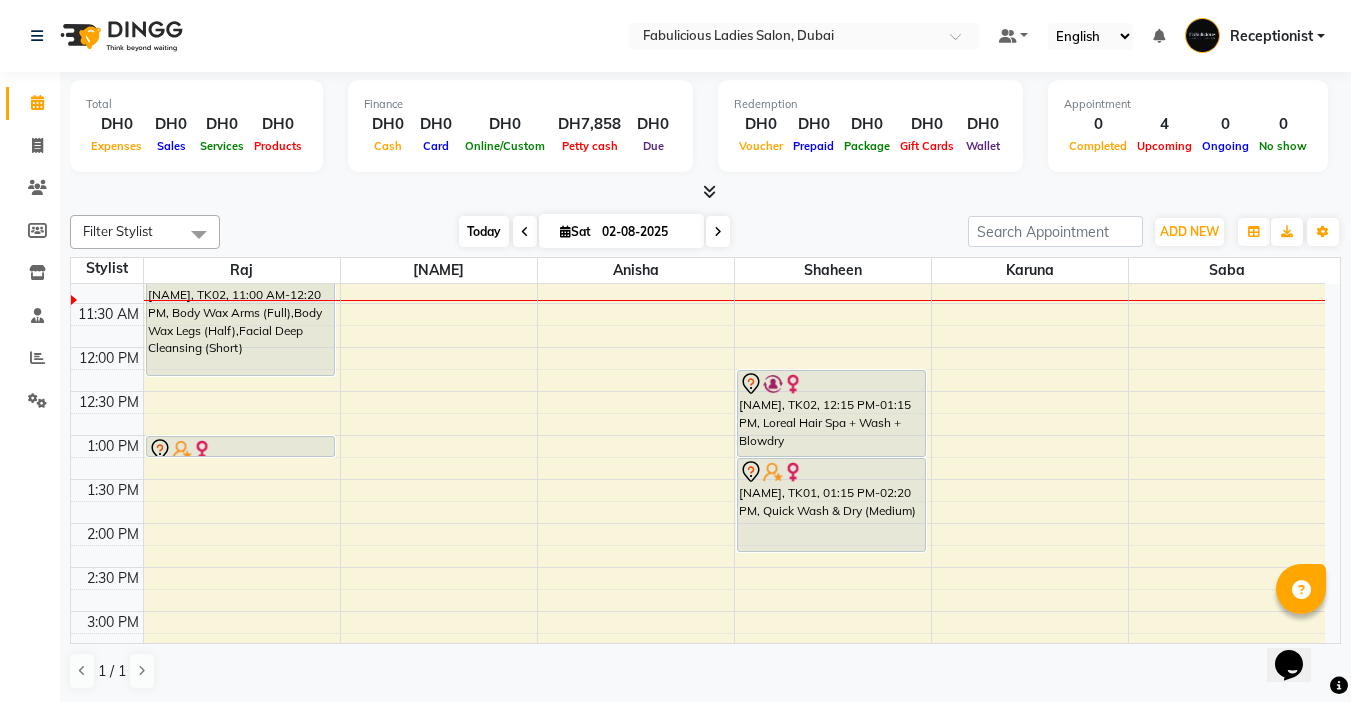 click on "Today" at bounding box center [484, 231] 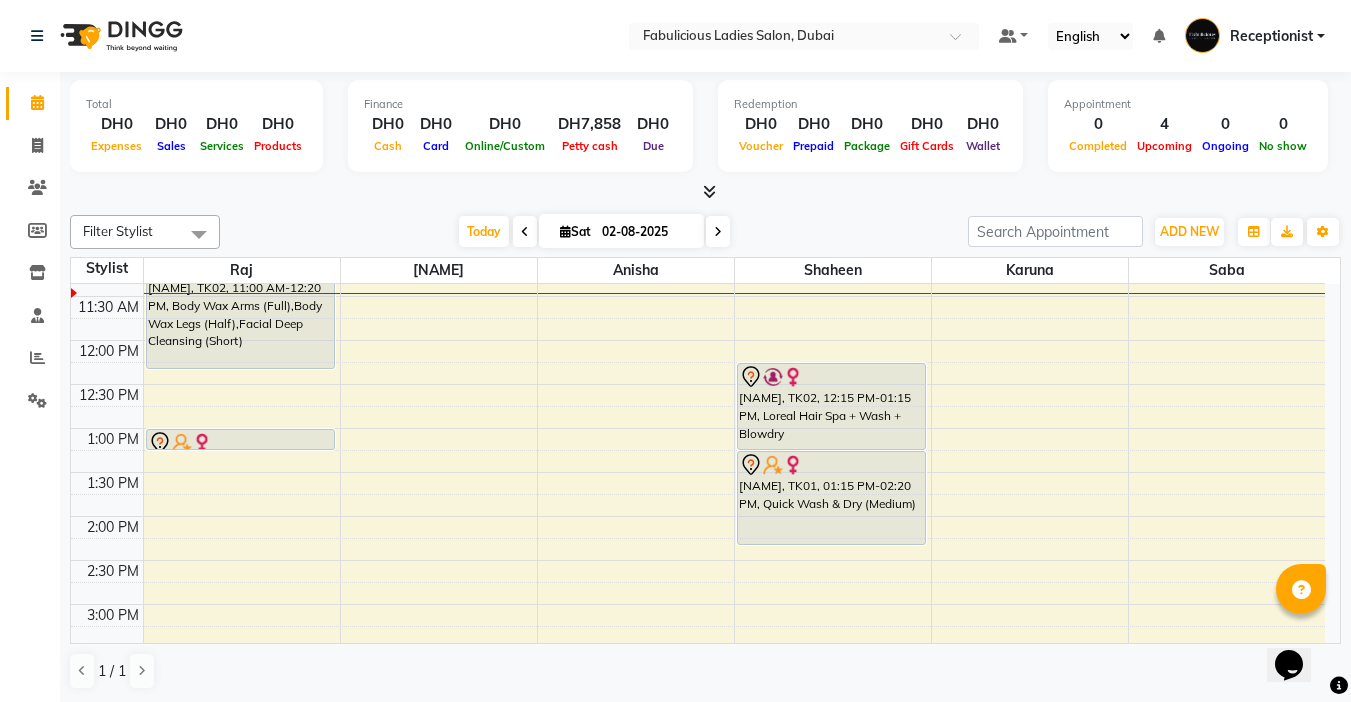 scroll, scrollTop: 200, scrollLeft: 0, axis: vertical 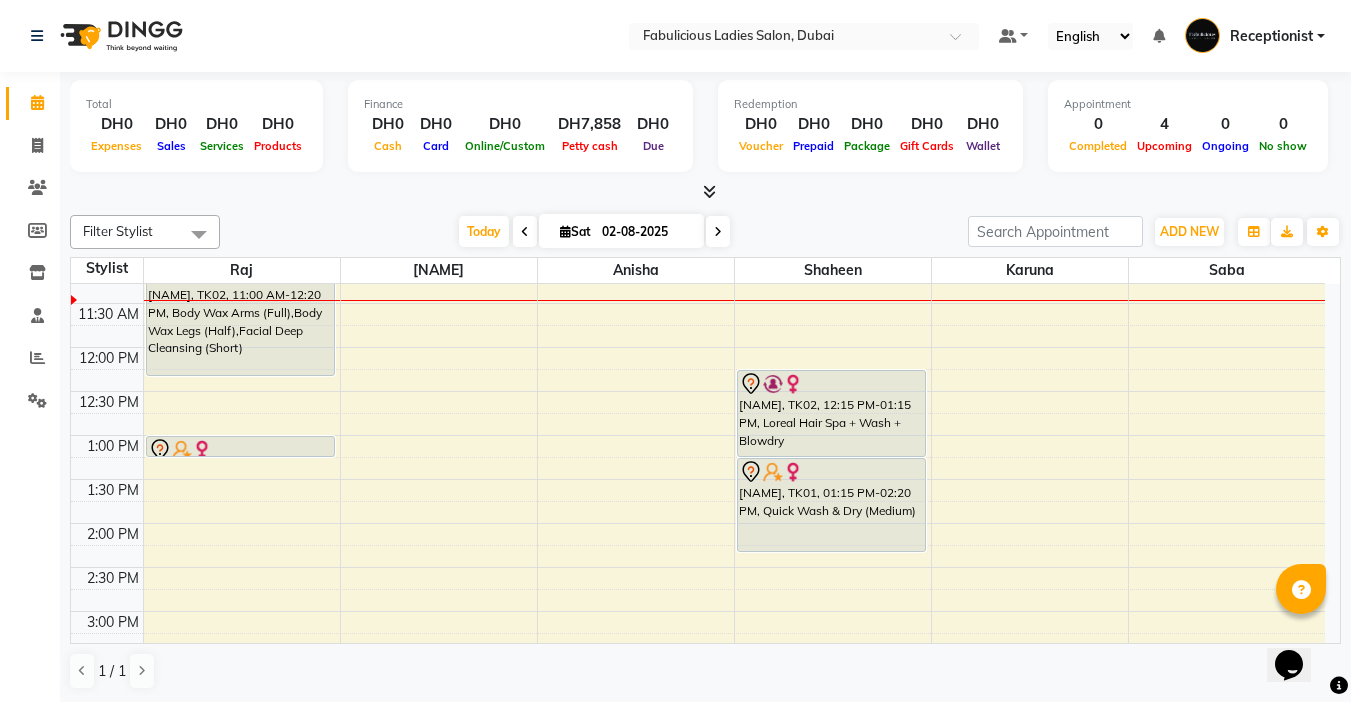 click at bounding box center (525, 231) 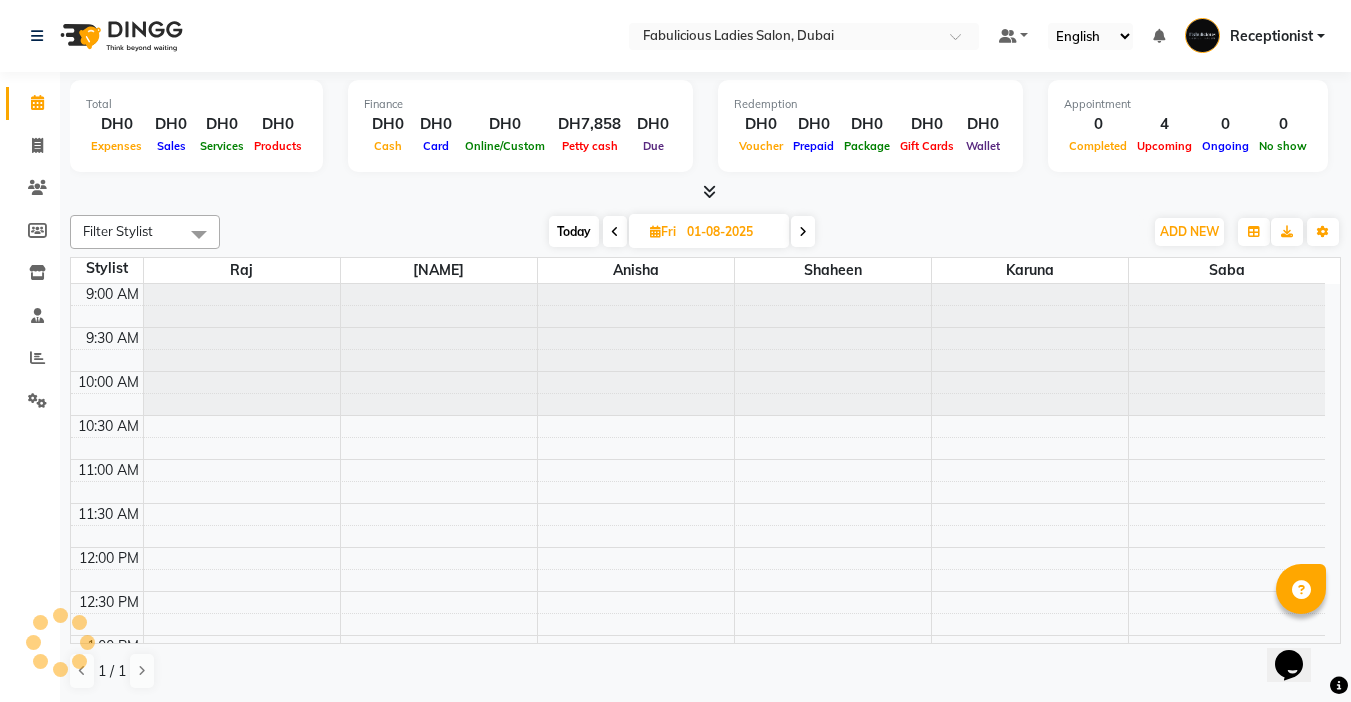 scroll, scrollTop: 177, scrollLeft: 0, axis: vertical 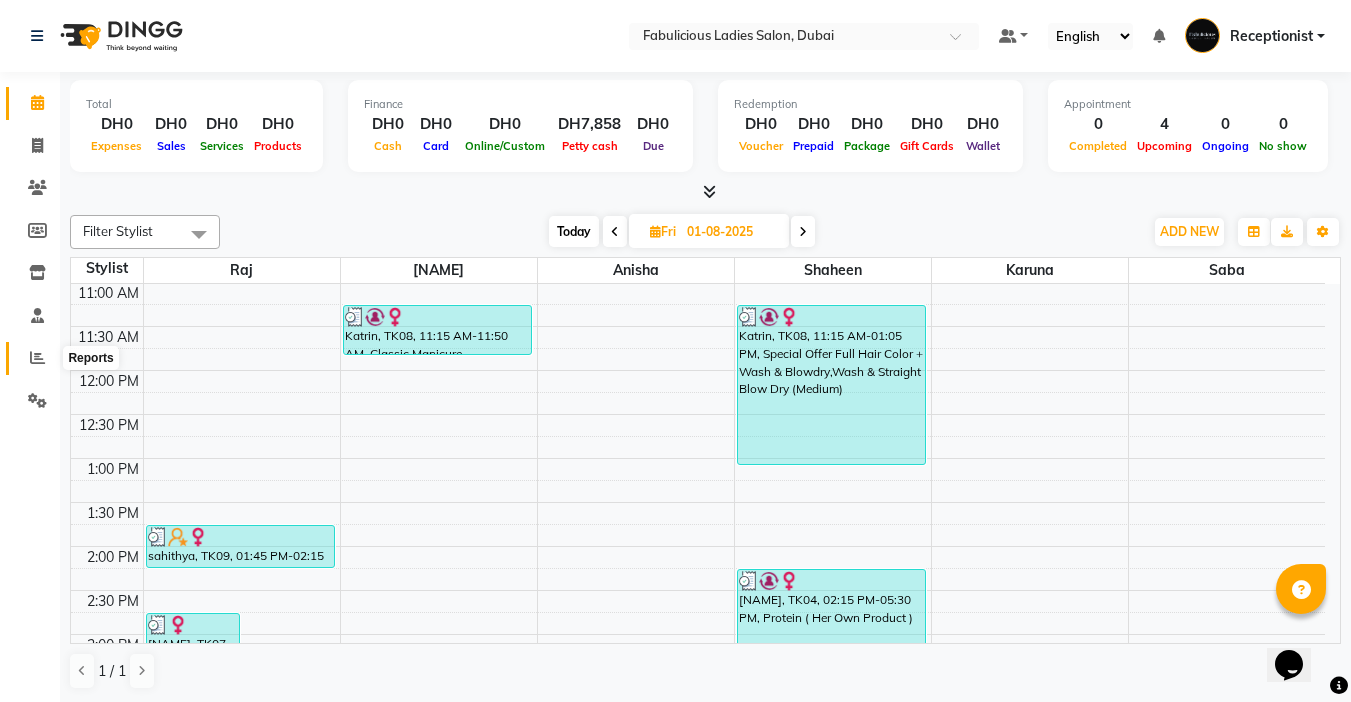 click 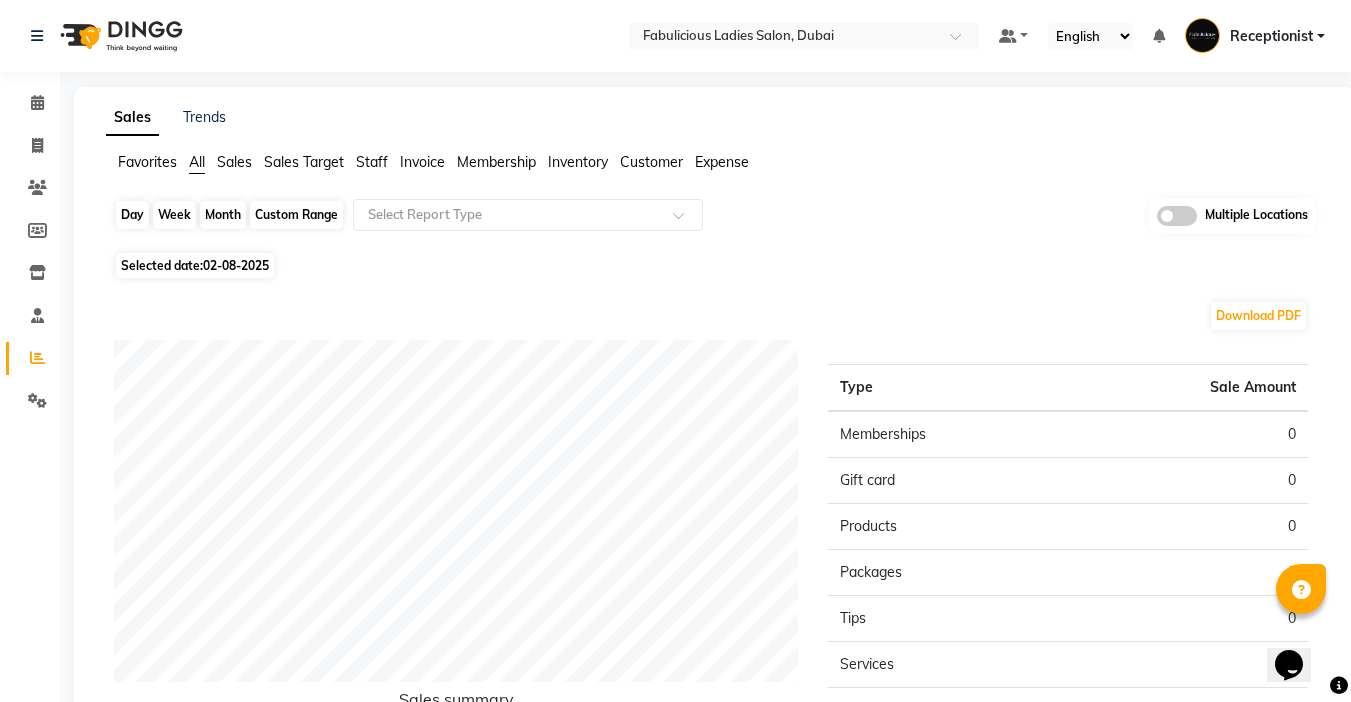 click on "Day" 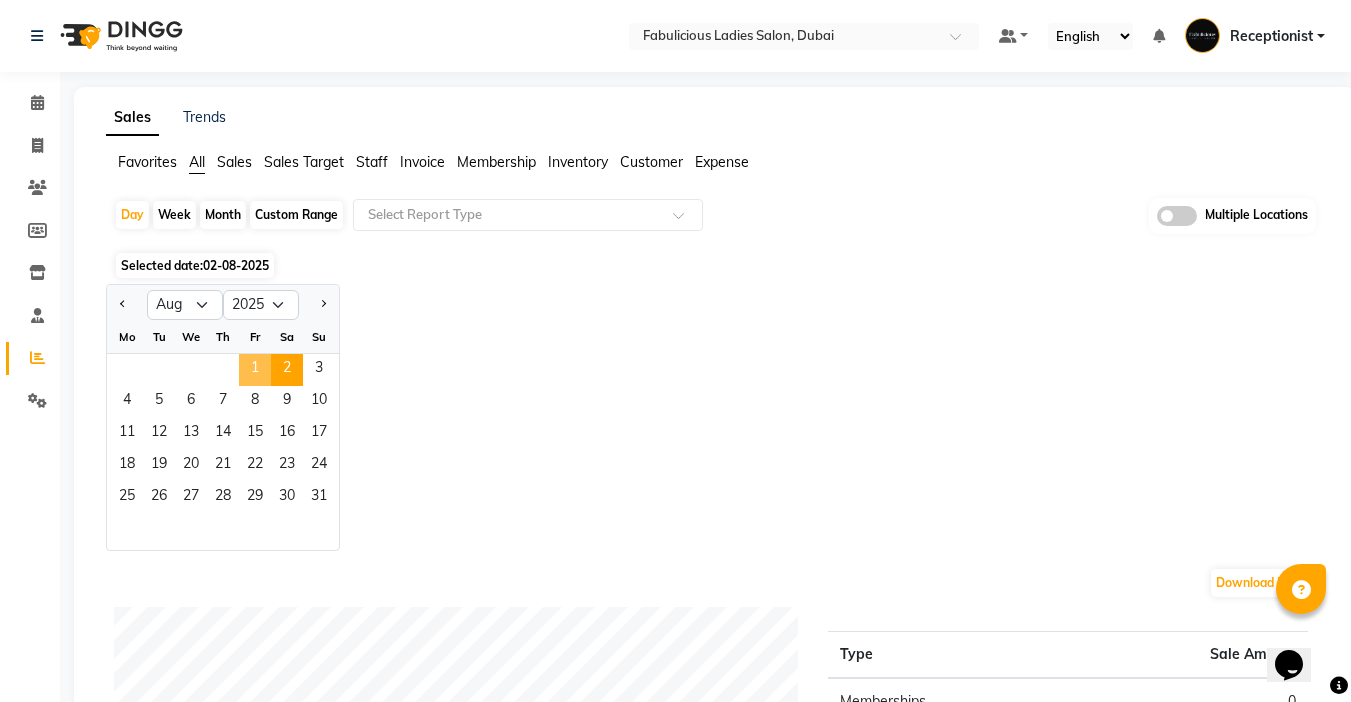 click on "1" 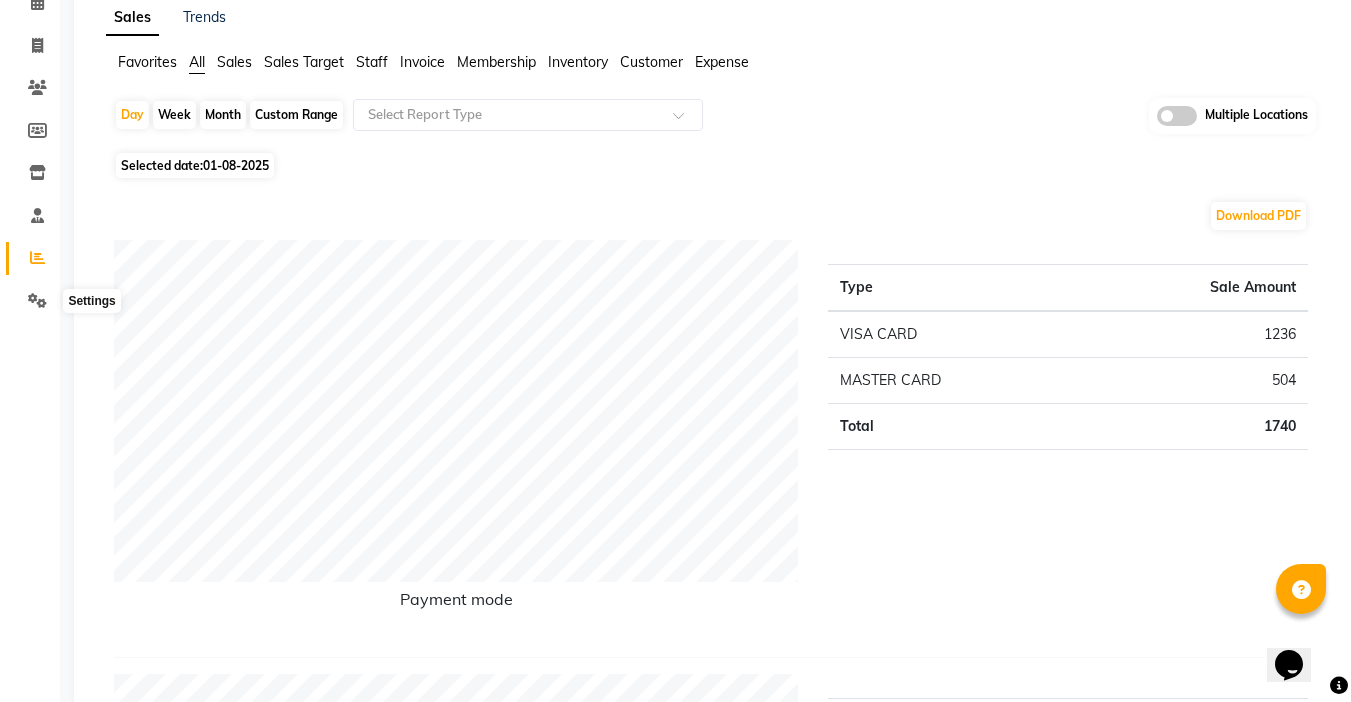 scroll, scrollTop: 0, scrollLeft: 0, axis: both 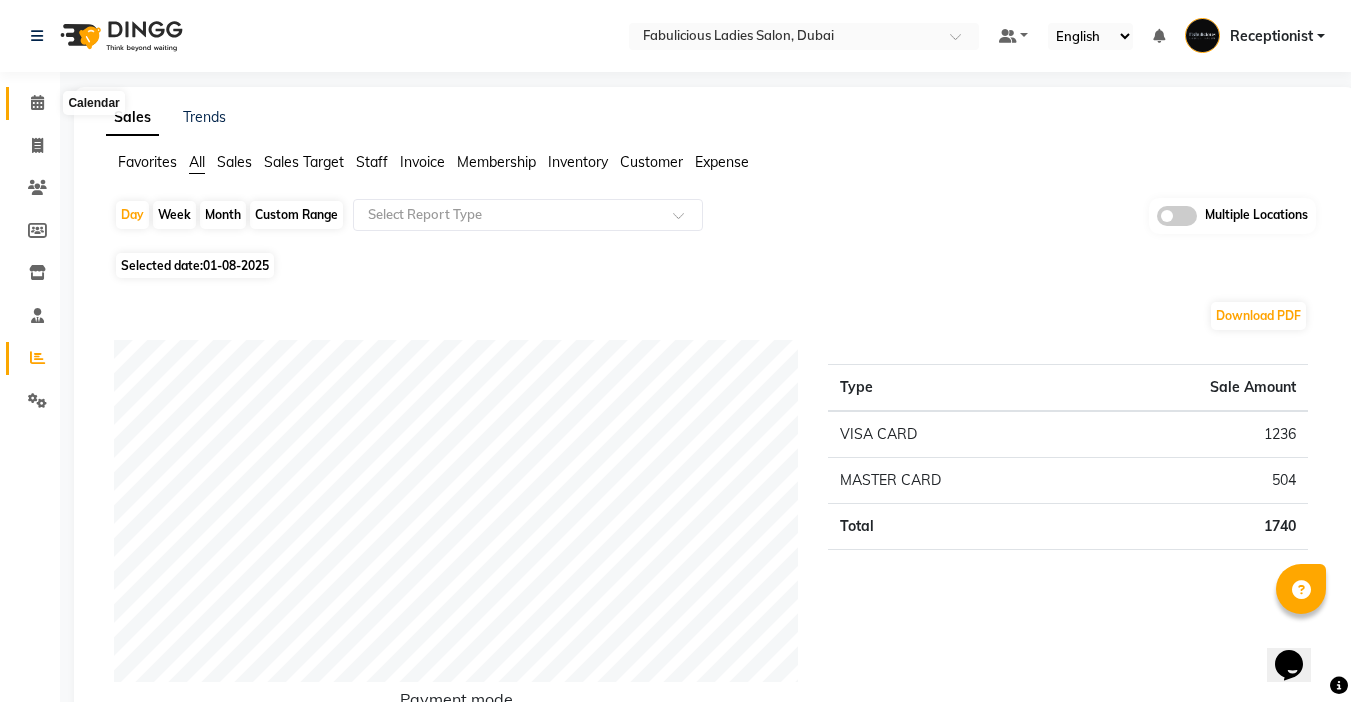 click 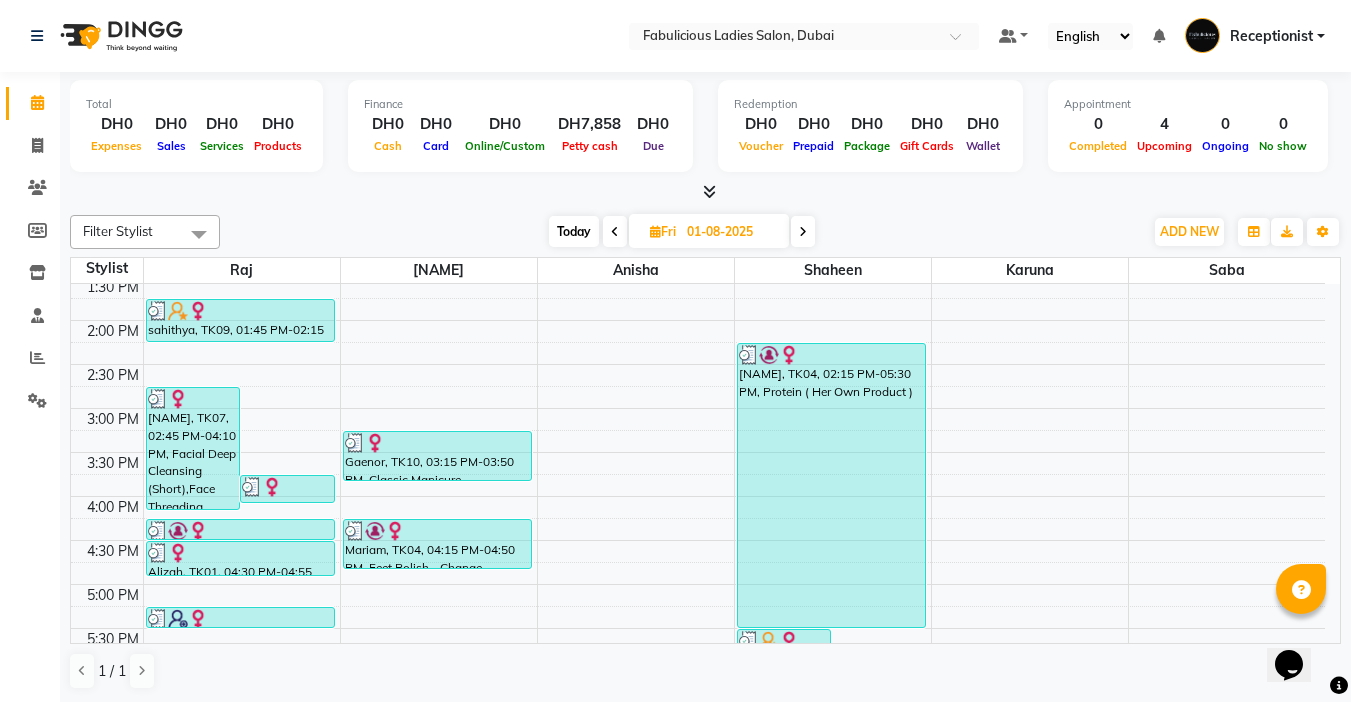 scroll, scrollTop: 400, scrollLeft: 0, axis: vertical 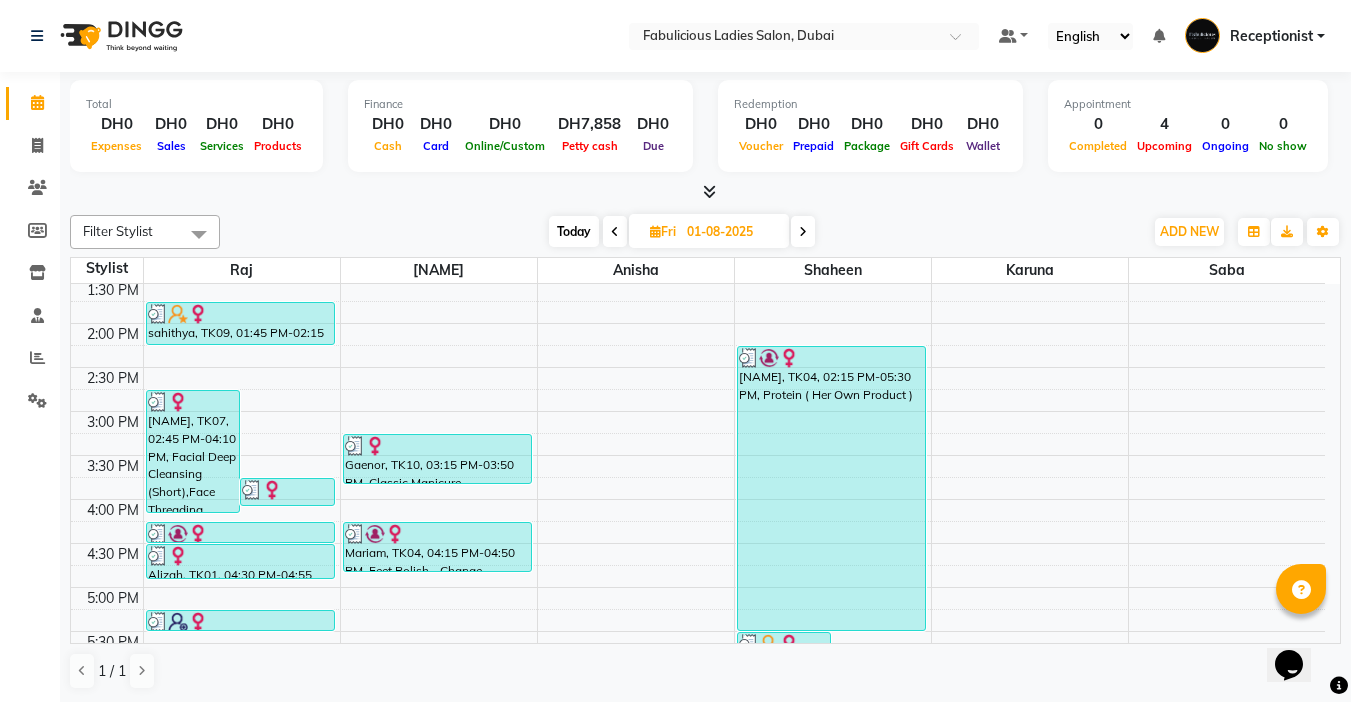 click on "Today" at bounding box center [574, 231] 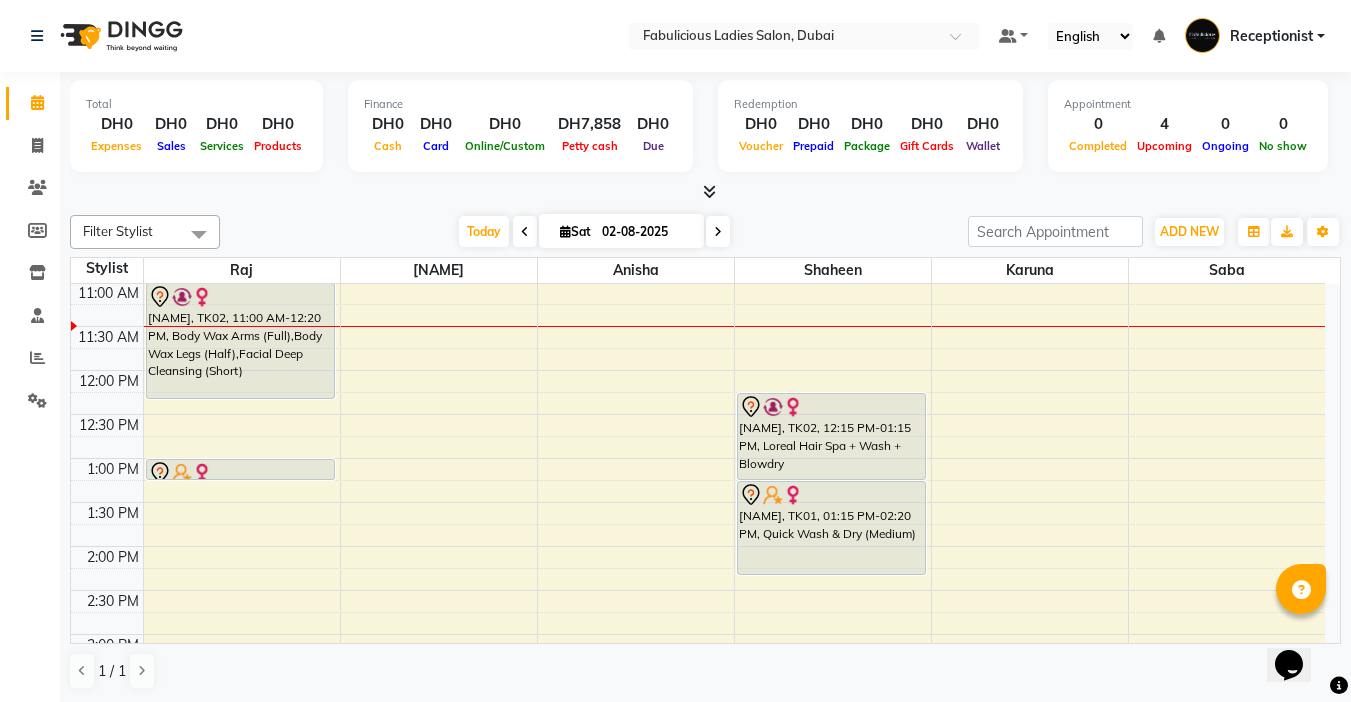 scroll, scrollTop: 277, scrollLeft: 0, axis: vertical 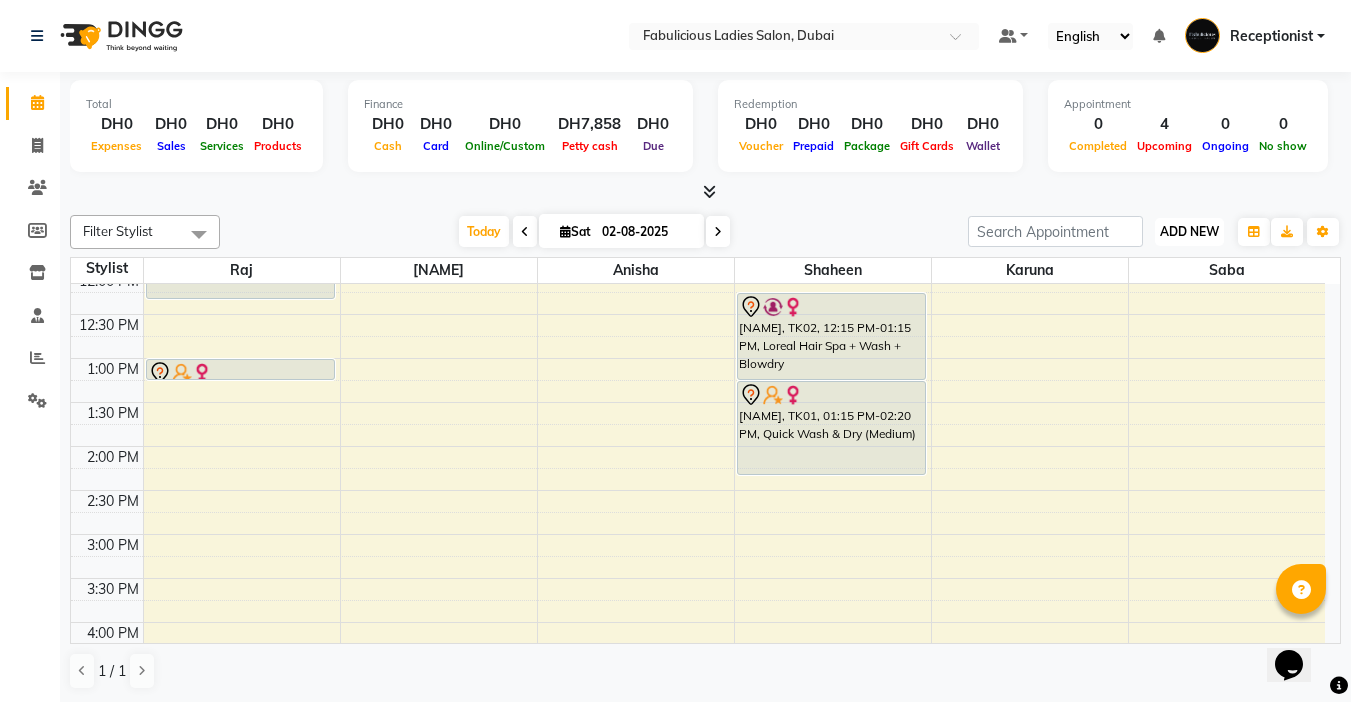 click on "ADD NEW" at bounding box center (1189, 231) 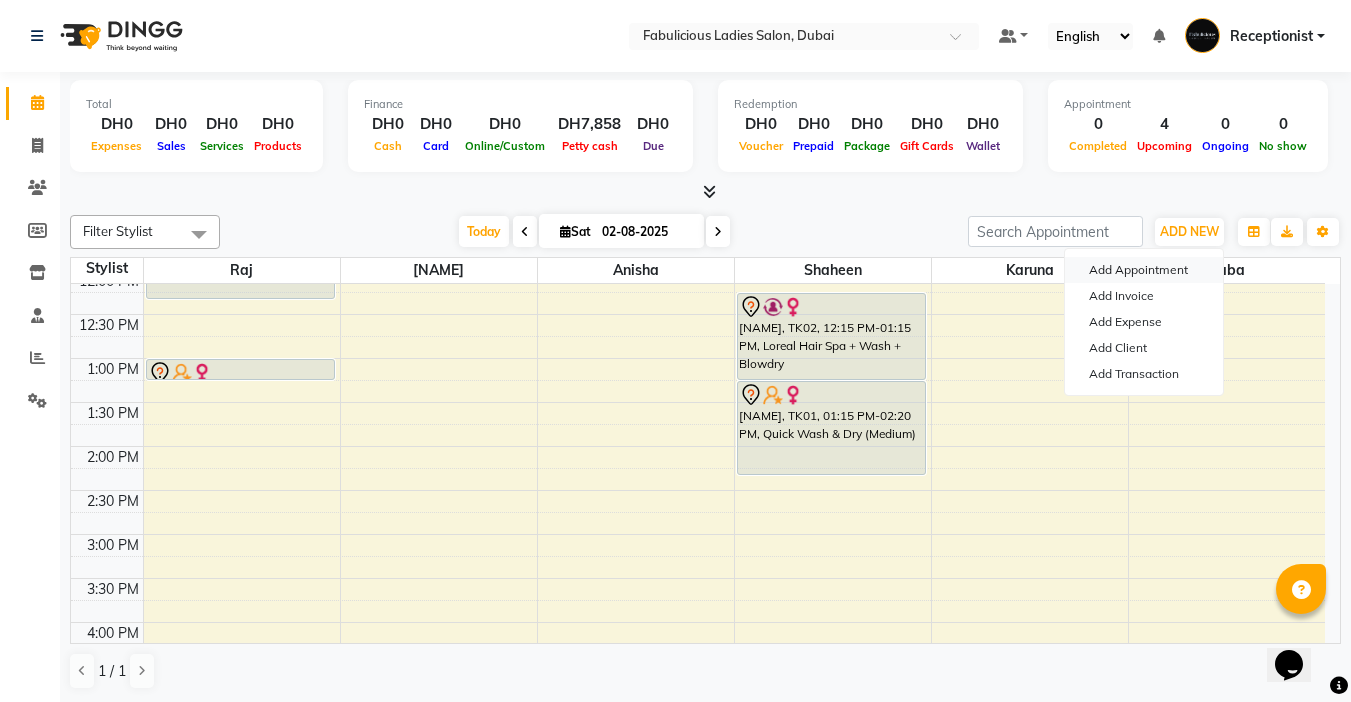 click on "Add Appointment" at bounding box center (1144, 270) 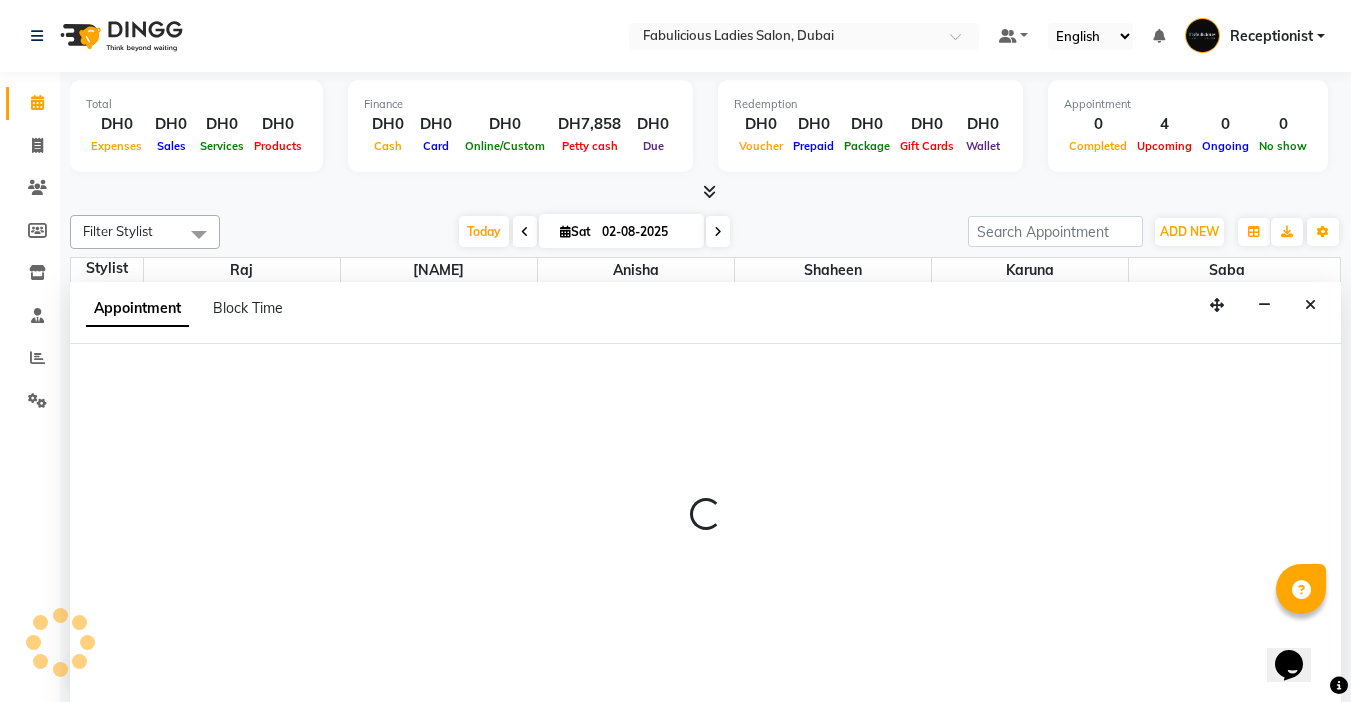 scroll, scrollTop: 1, scrollLeft: 0, axis: vertical 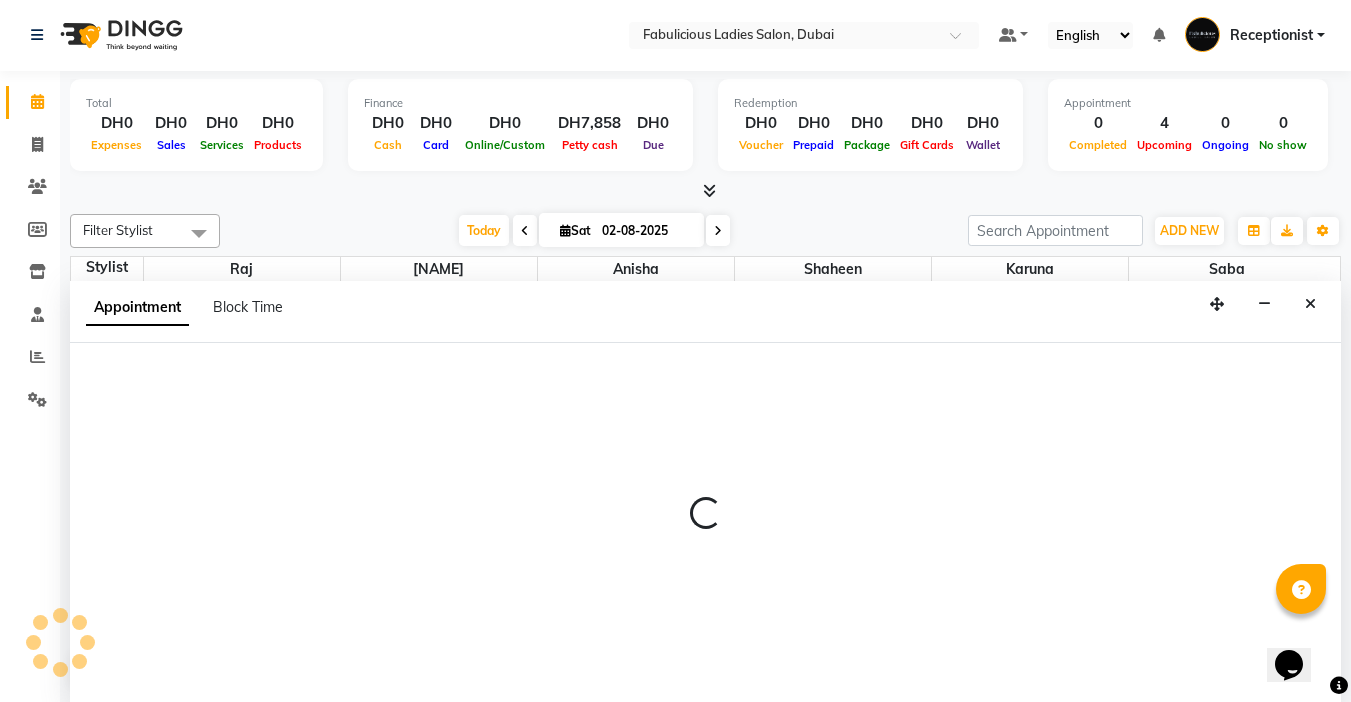 select on "tentative" 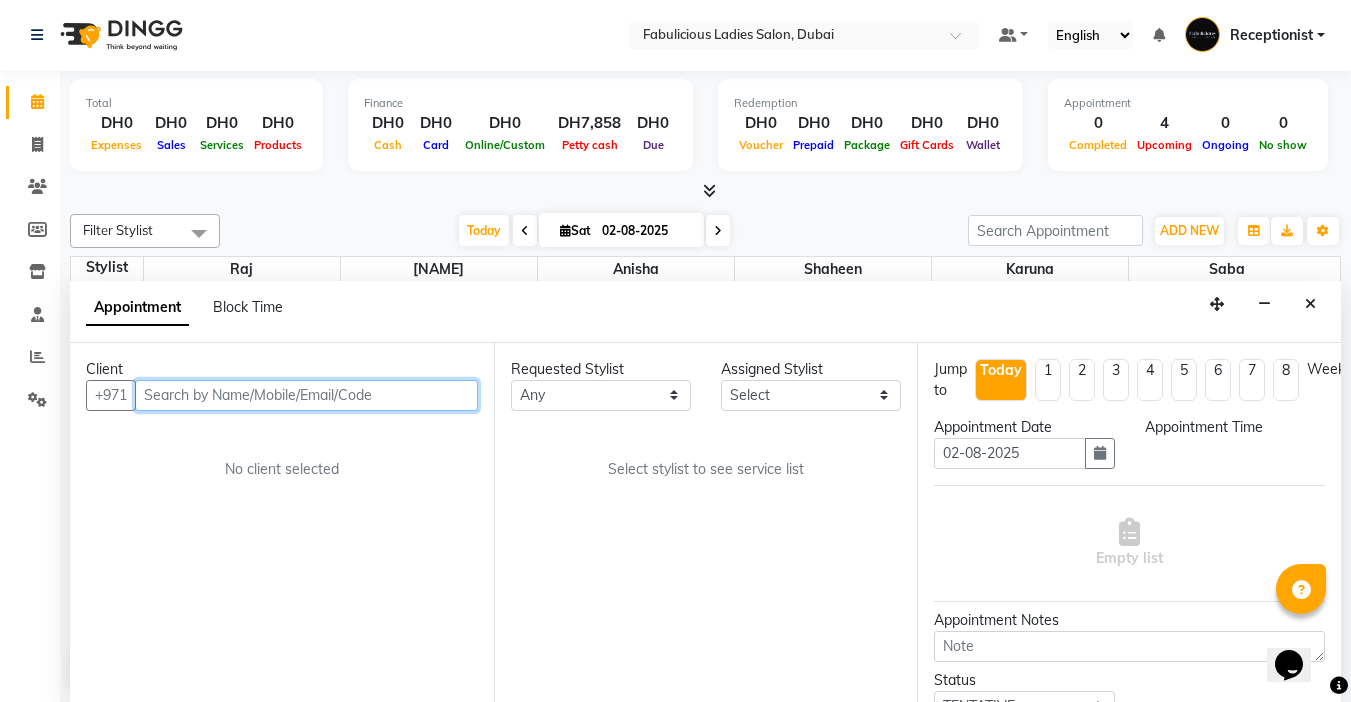 select on "600" 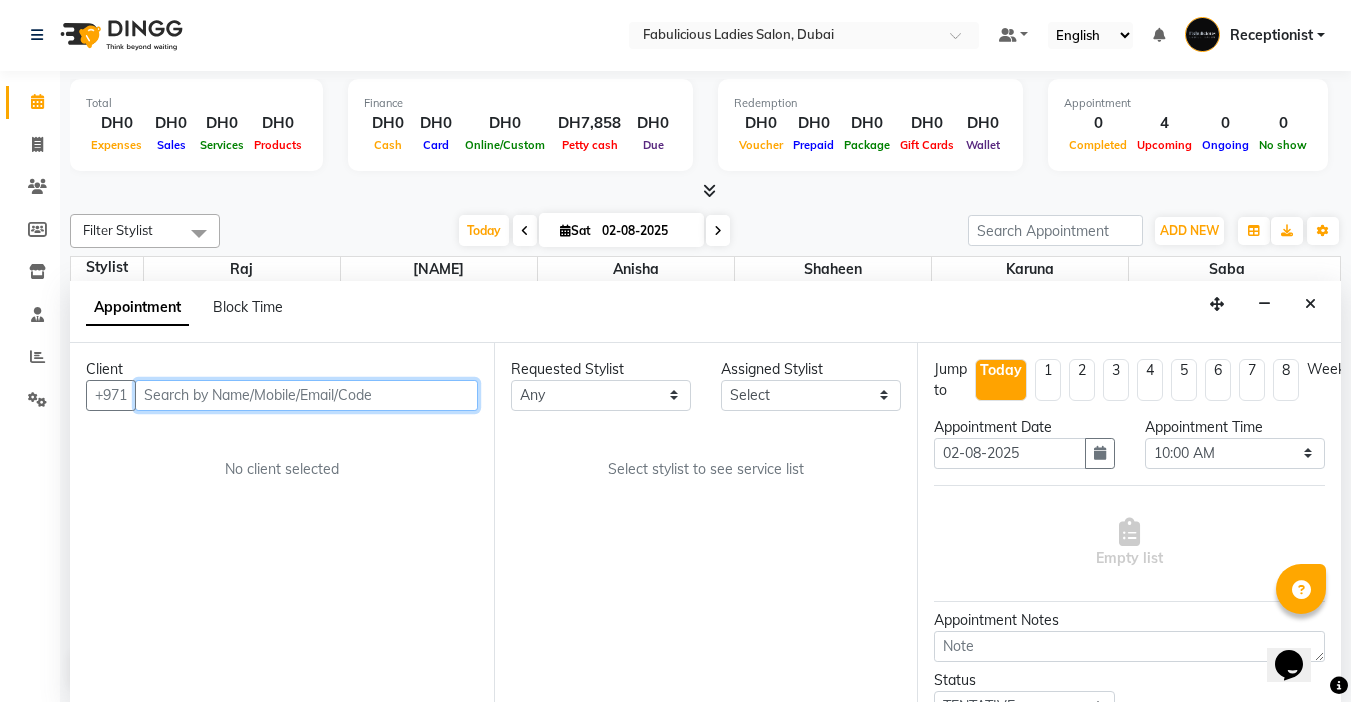 click at bounding box center (306, 395) 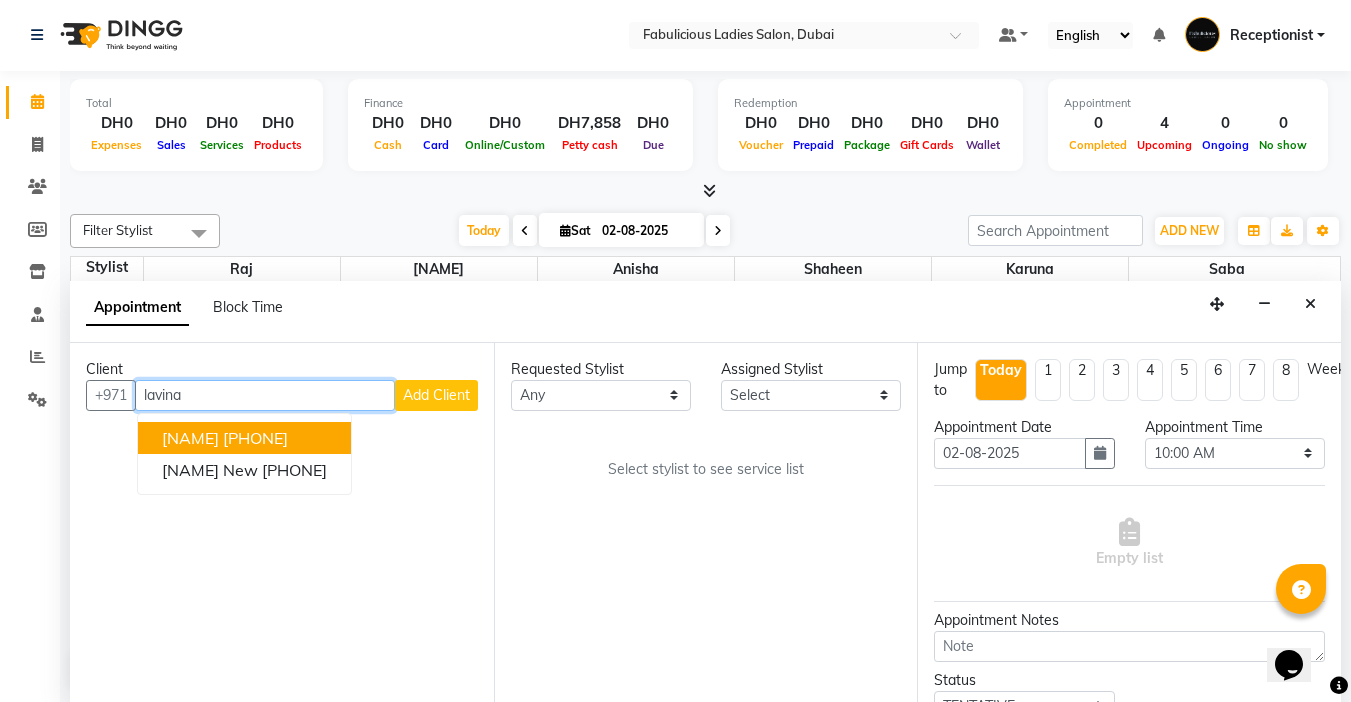 click on "[PHONE]" at bounding box center (255, 438) 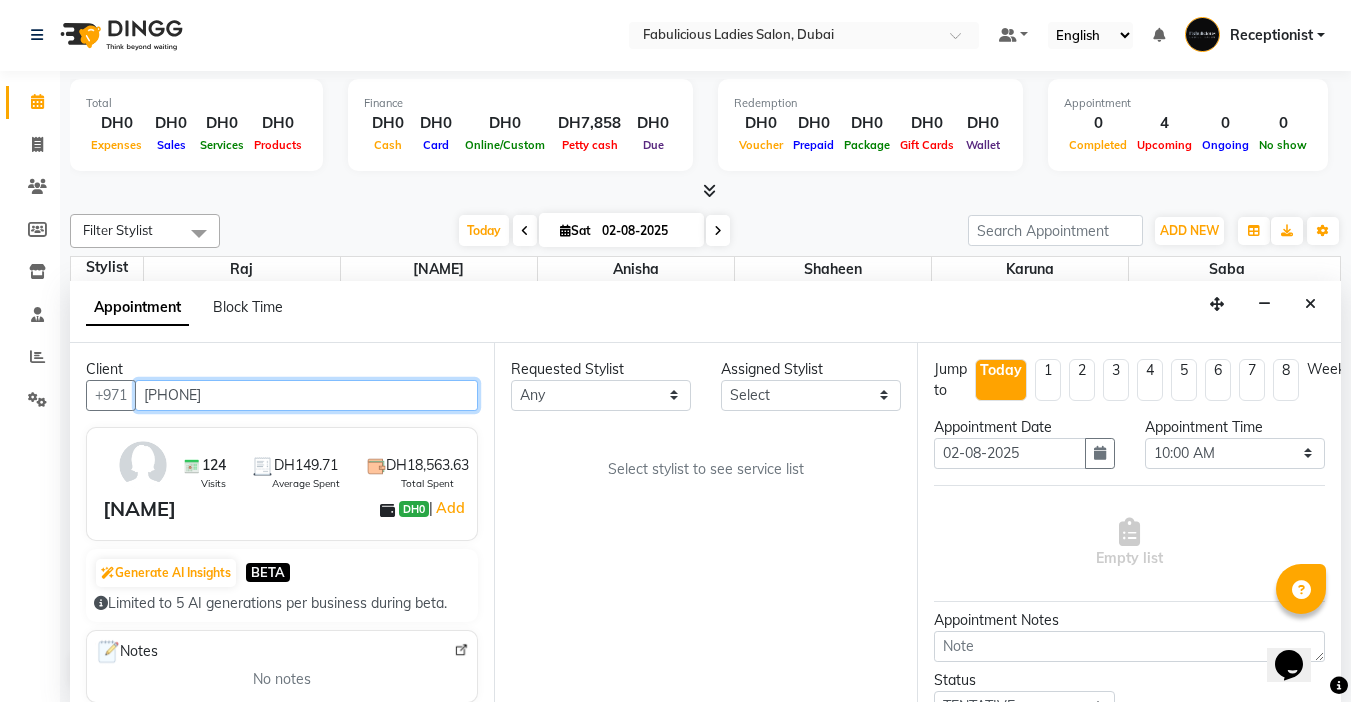 type on "[PHONE]" 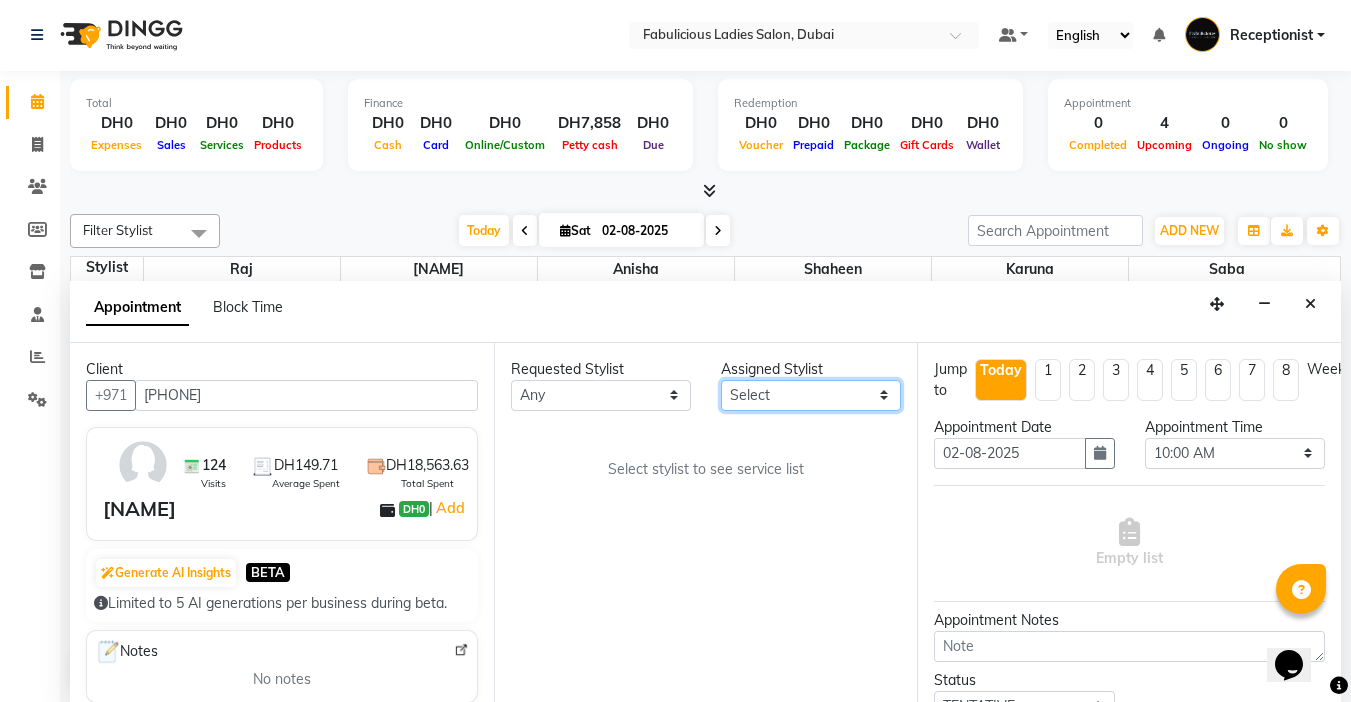 click on "Select [NAME] [NAME] [NAME] [NAME] [NAME] [NAME]" at bounding box center (811, 395) 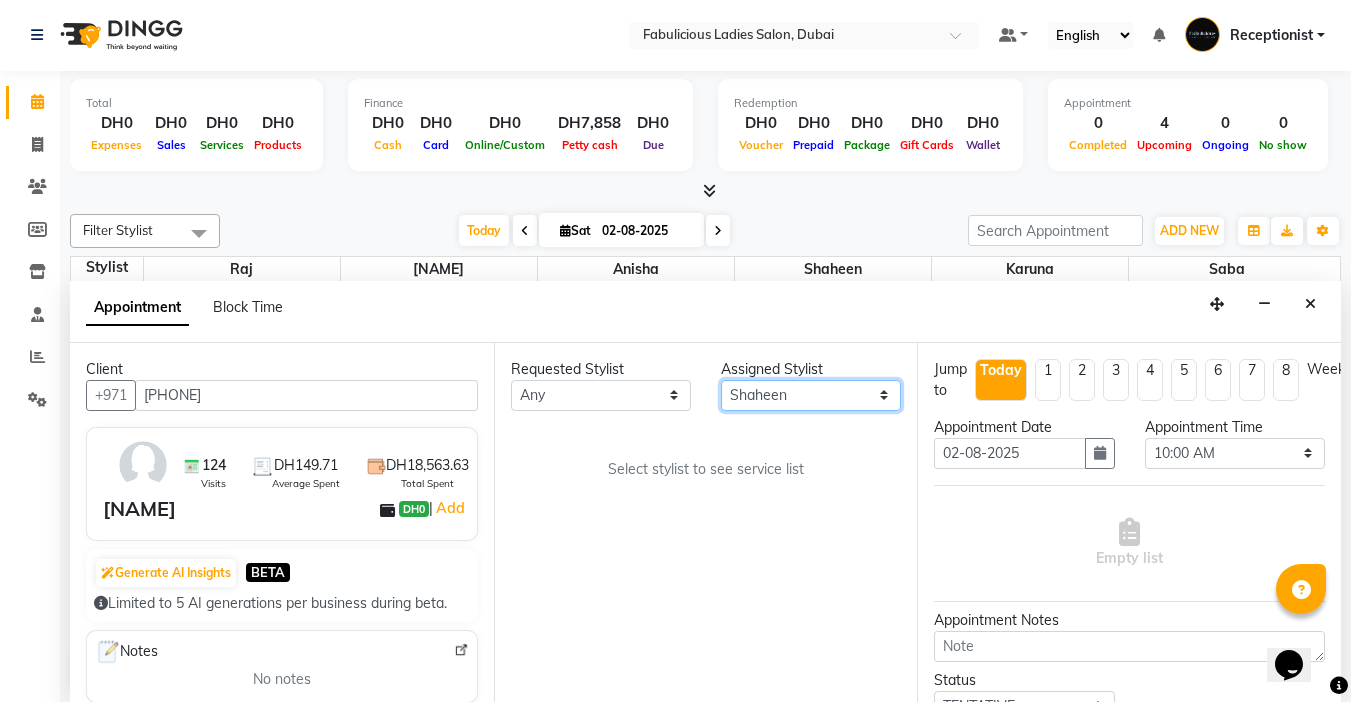 click on "Select [NAME] [NAME] [NAME] [NAME] [NAME] [NAME]" at bounding box center (811, 395) 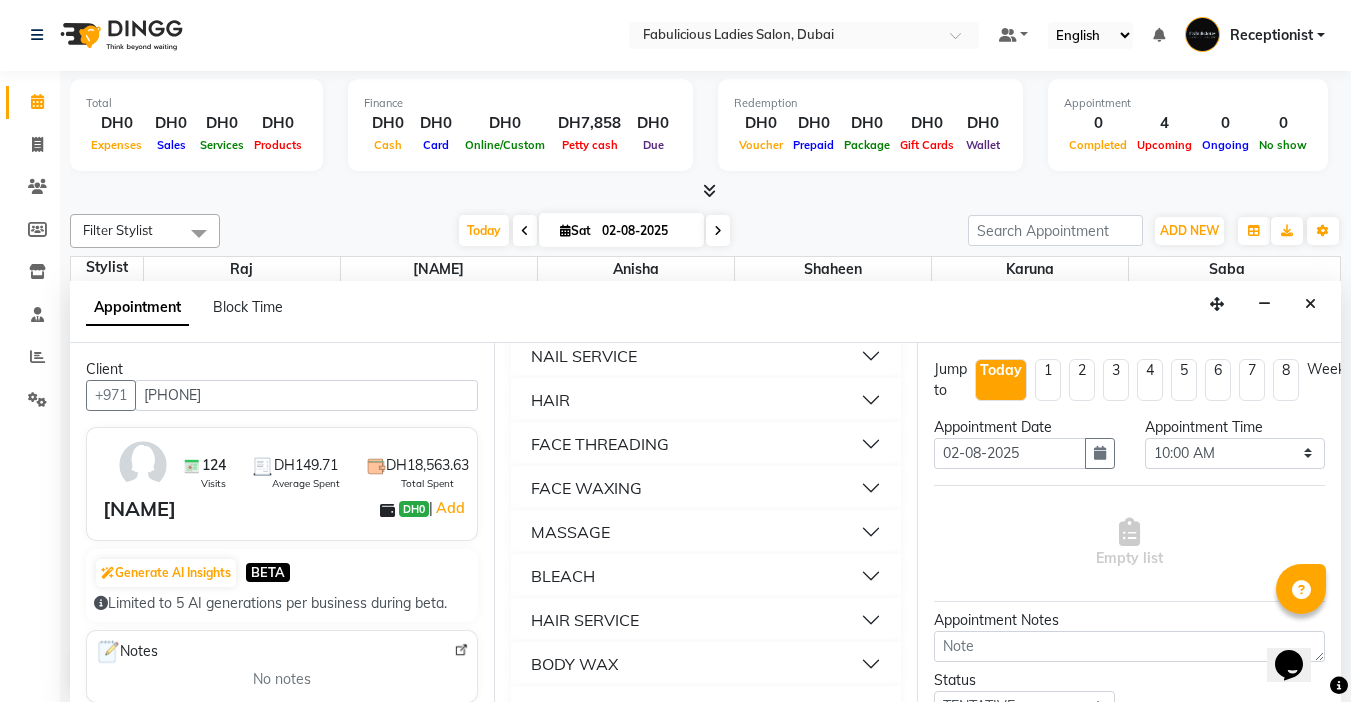 scroll, scrollTop: 1400, scrollLeft: 0, axis: vertical 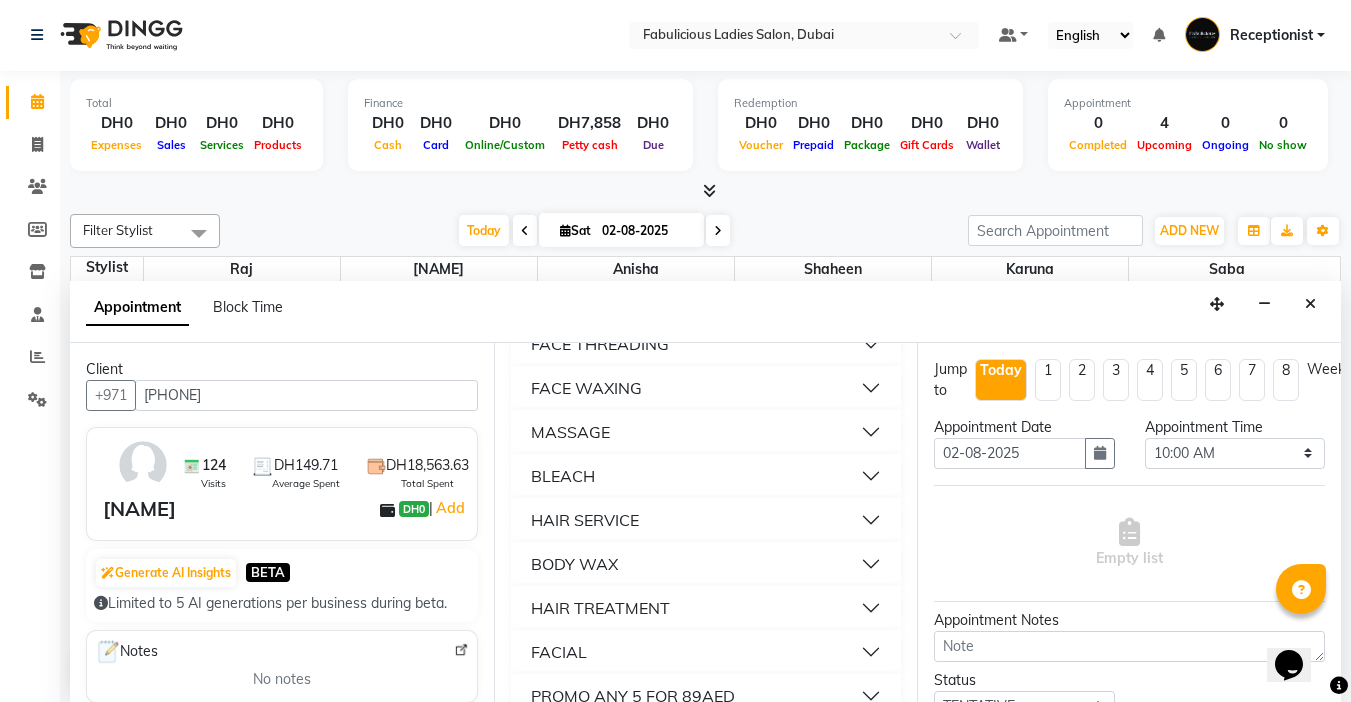 click on "HAIR SERVICE" at bounding box center [706, 520] 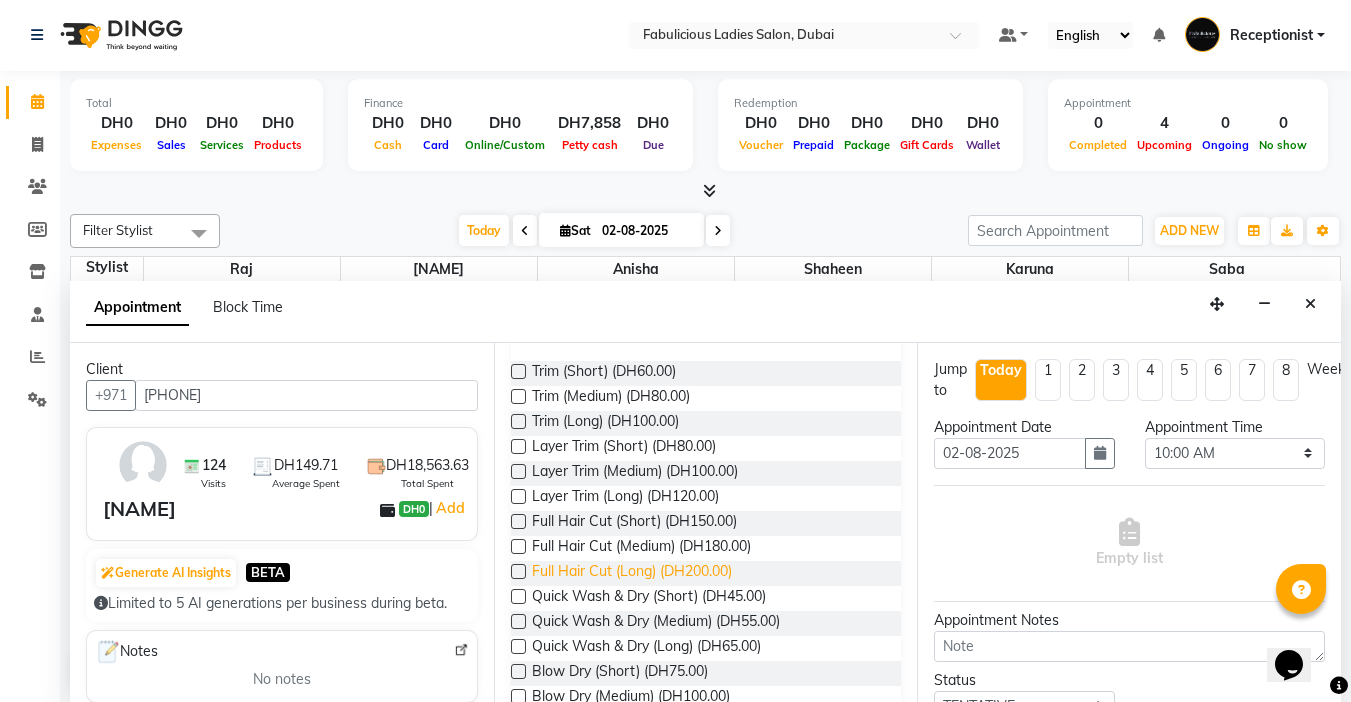 scroll, scrollTop: 1600, scrollLeft: 0, axis: vertical 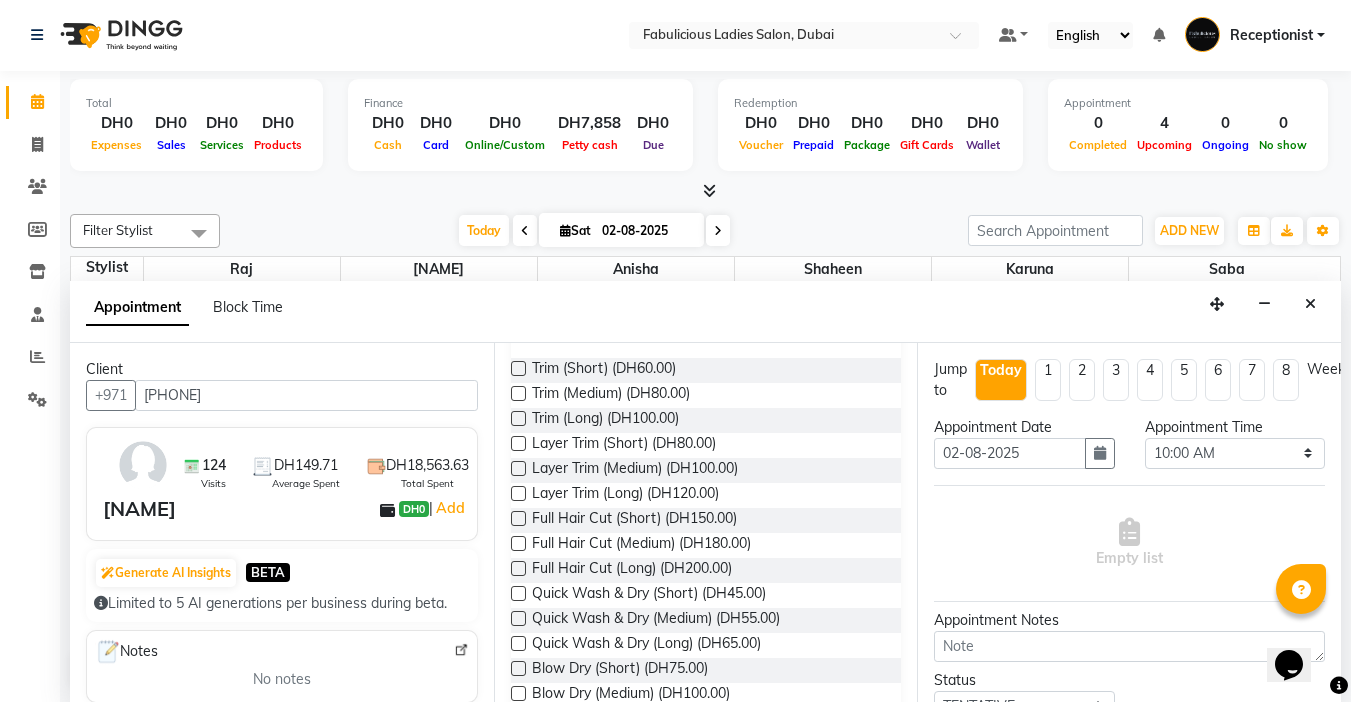 click at bounding box center [518, 593] 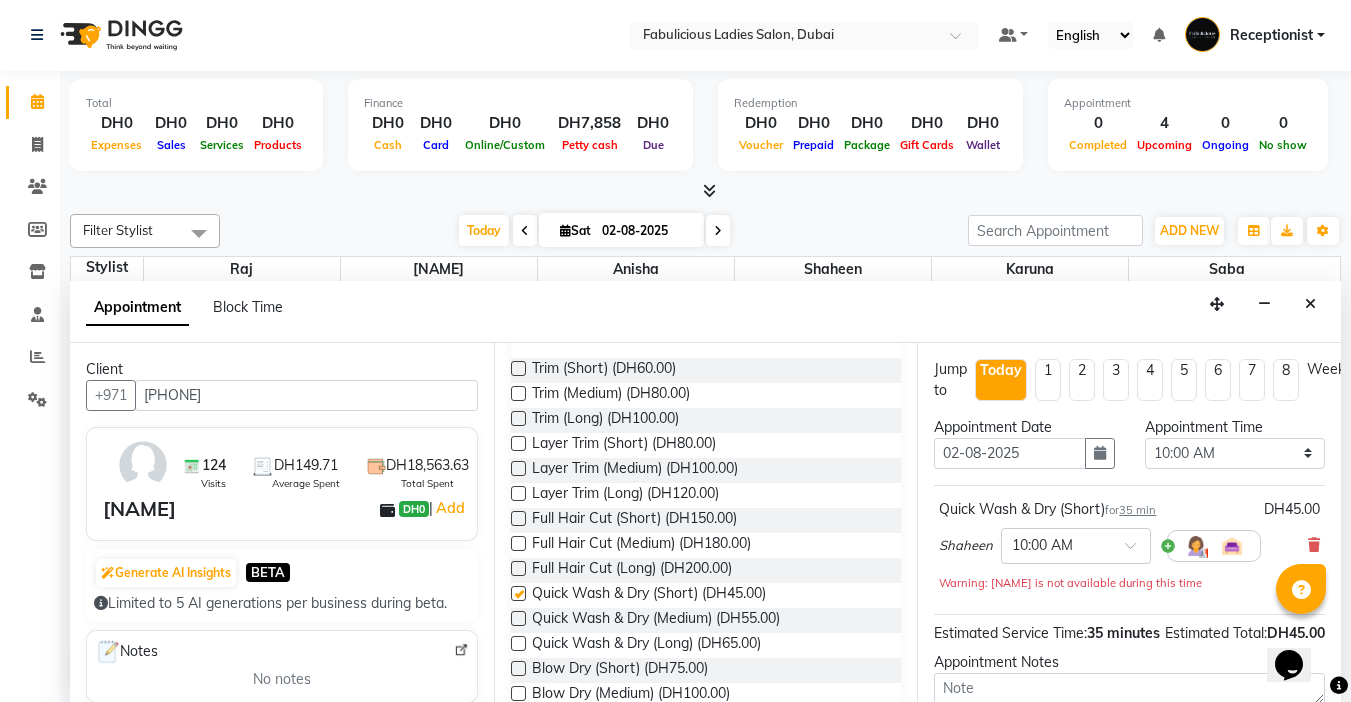 checkbox on "false" 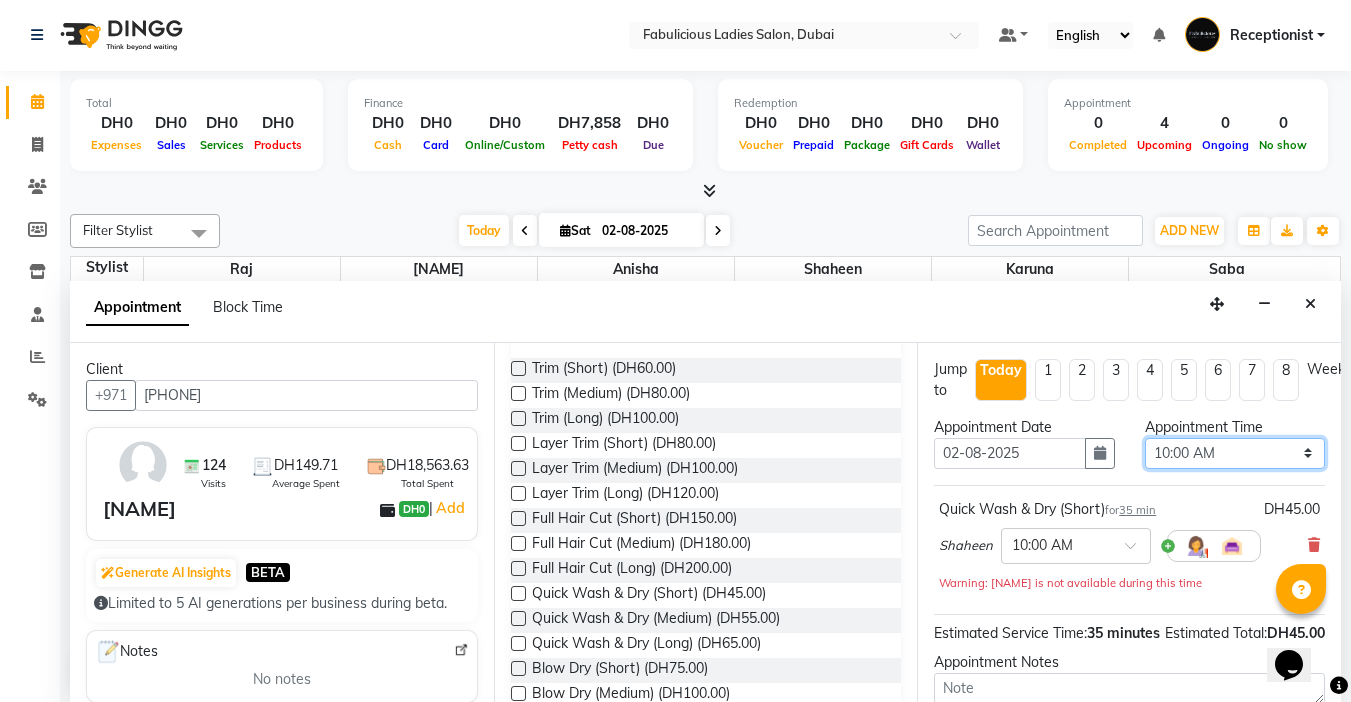 click on "Select 10:00 AM 10:15 AM 10:30 AM 10:45 AM 11:00 AM 11:15 AM 11:30 AM 11:45 AM 12:00 PM 12:15 PM 12:30 PM 12:45 PM 01:00 PM 01:15 PM 01:30 PM 01:45 PM 02:00 PM 02:15 PM 02:30 PM 02:45 PM 03:00 PM 03:15 PM 03:30 PM 03:45 PM 04:00 PM 04:15 PM 04:30 PM 04:45 PM 05:00 PM 05:15 PM 05:30 PM 05:45 PM 06:00 PM 06:15 PM 06:30 PM 06:45 PM 07:00 PM 07:15 PM 07:30 PM 07:45 PM 08:00 PM 08:15 PM 08:30 PM 08:45 PM 09:00 PM 09:15 PM 09:30 PM 09:45 PM 10:00 PM 10:15 PM 10:30 PM 10:45 PM 11:00 PM 11:15 PM 11:30 PM 11:45 PM" at bounding box center [1235, 453] 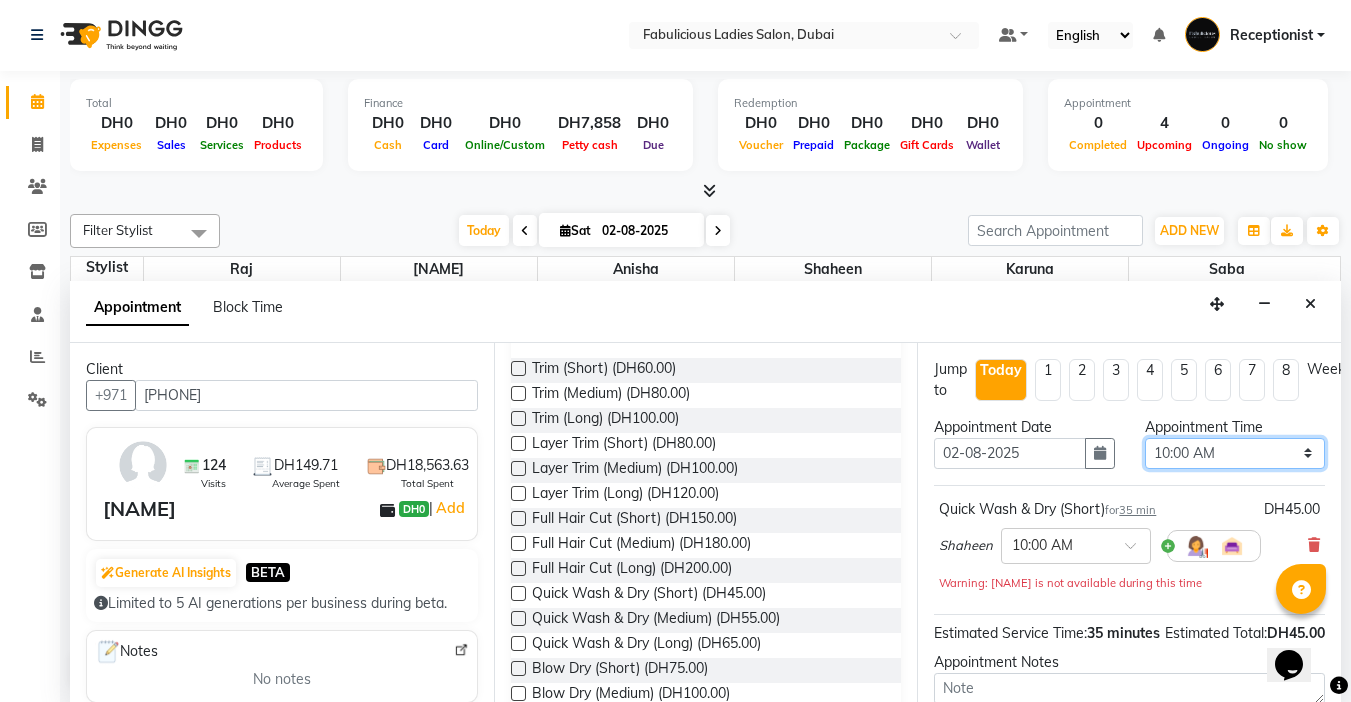 select on "900" 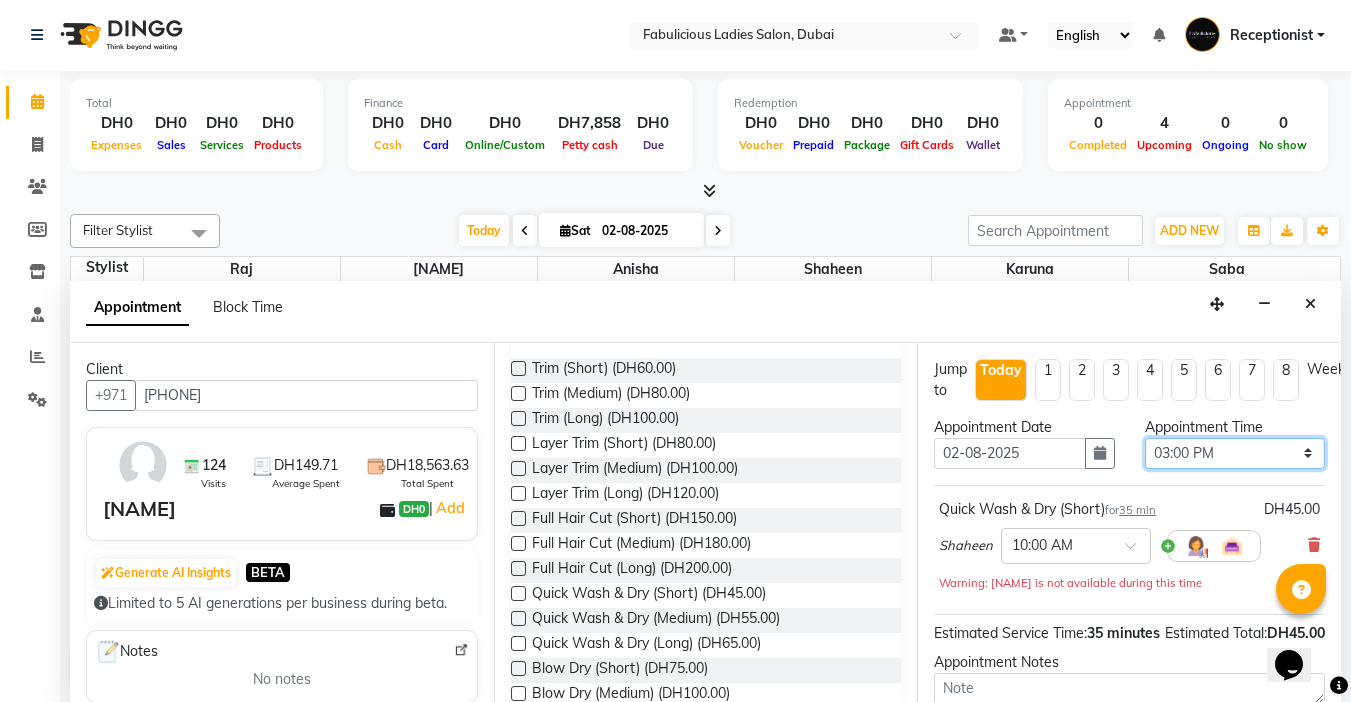 click on "Select 10:00 AM 10:15 AM 10:30 AM 10:45 AM 11:00 AM 11:15 AM 11:30 AM 11:45 AM 12:00 PM 12:15 PM 12:30 PM 12:45 PM 01:00 PM 01:15 PM 01:30 PM 01:45 PM 02:00 PM 02:15 PM 02:30 PM 02:45 PM 03:00 PM 03:15 PM 03:30 PM 03:45 PM 04:00 PM 04:15 PM 04:30 PM 04:45 PM 05:00 PM 05:15 PM 05:30 PM 05:45 PM 06:00 PM 06:15 PM 06:30 PM 06:45 PM 07:00 PM 07:15 PM 07:30 PM 07:45 PM 08:00 PM 08:15 PM 08:30 PM 08:45 PM 09:00 PM 09:15 PM 09:30 PM 09:45 PM 10:00 PM 10:15 PM 10:30 PM 10:45 PM 11:00 PM 11:15 PM 11:30 PM 11:45 PM" at bounding box center [1235, 453] 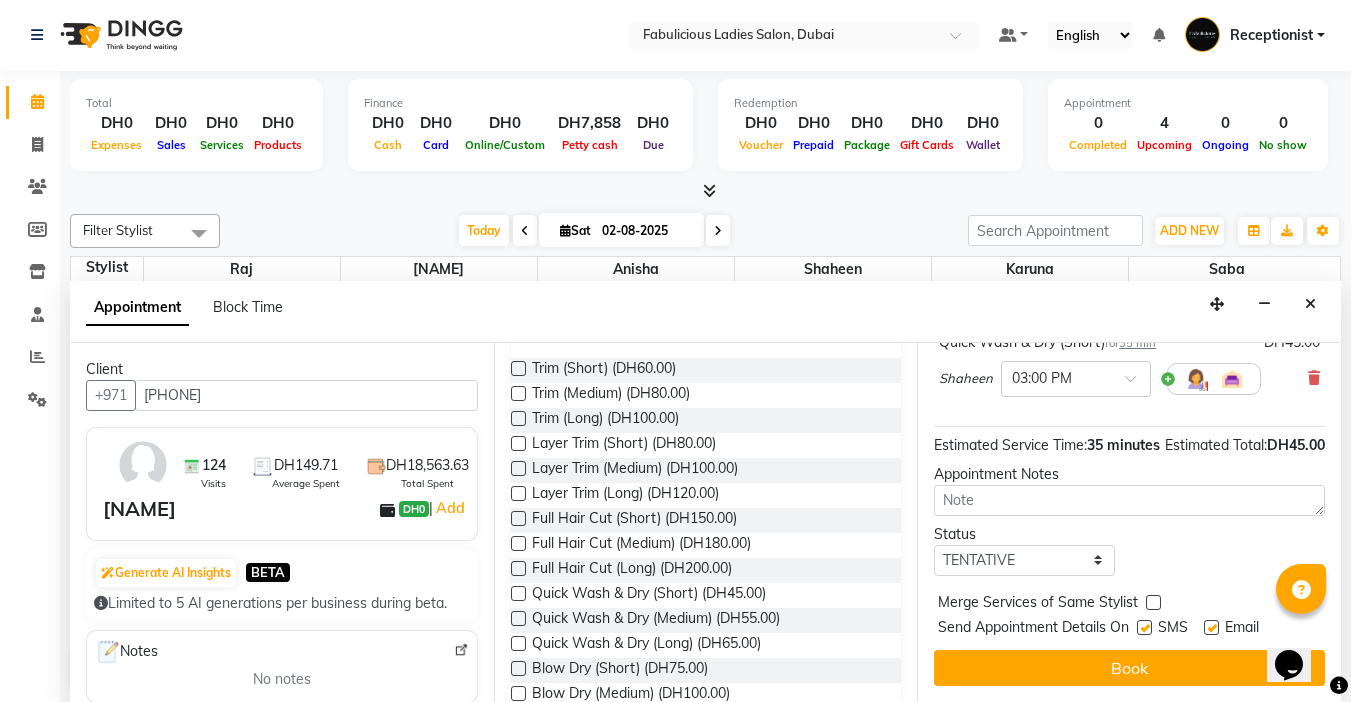 scroll, scrollTop: 203, scrollLeft: 0, axis: vertical 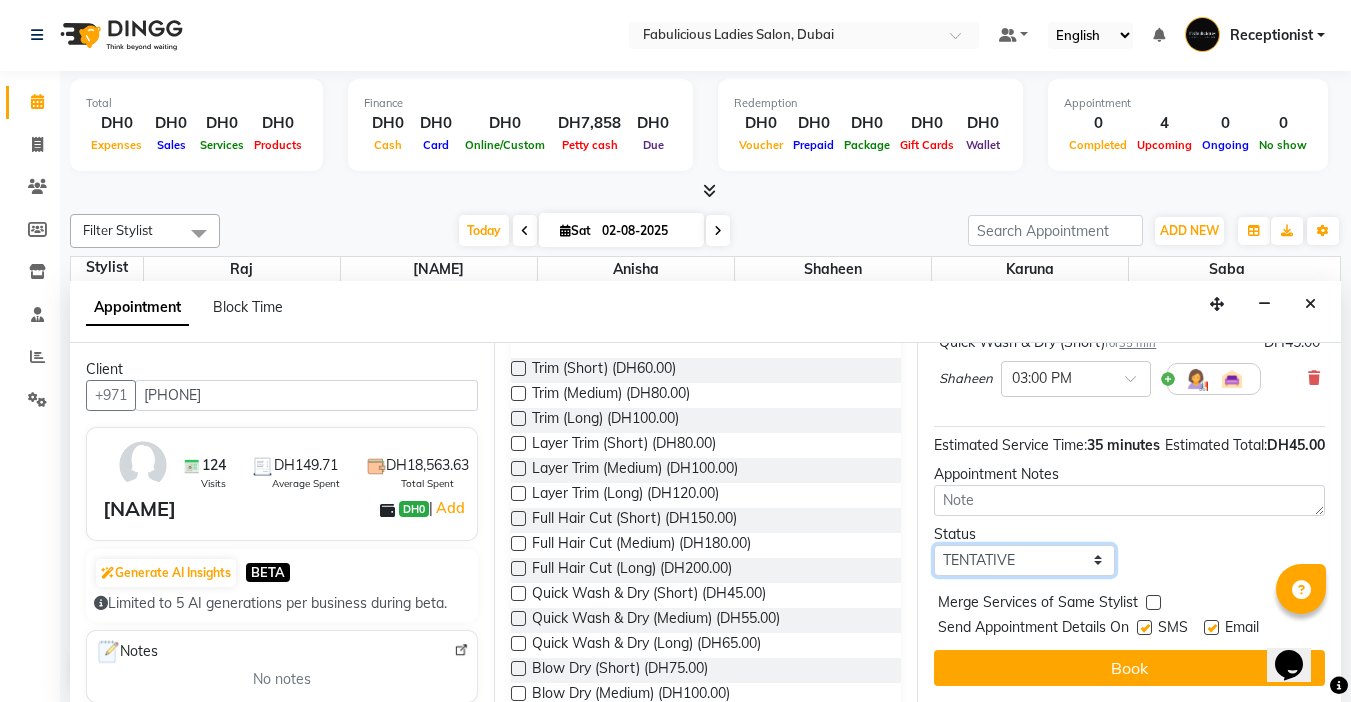 click on "Select TENTATIVE CONFIRM CHECK-IN UPCOMING" at bounding box center (1024, 560) 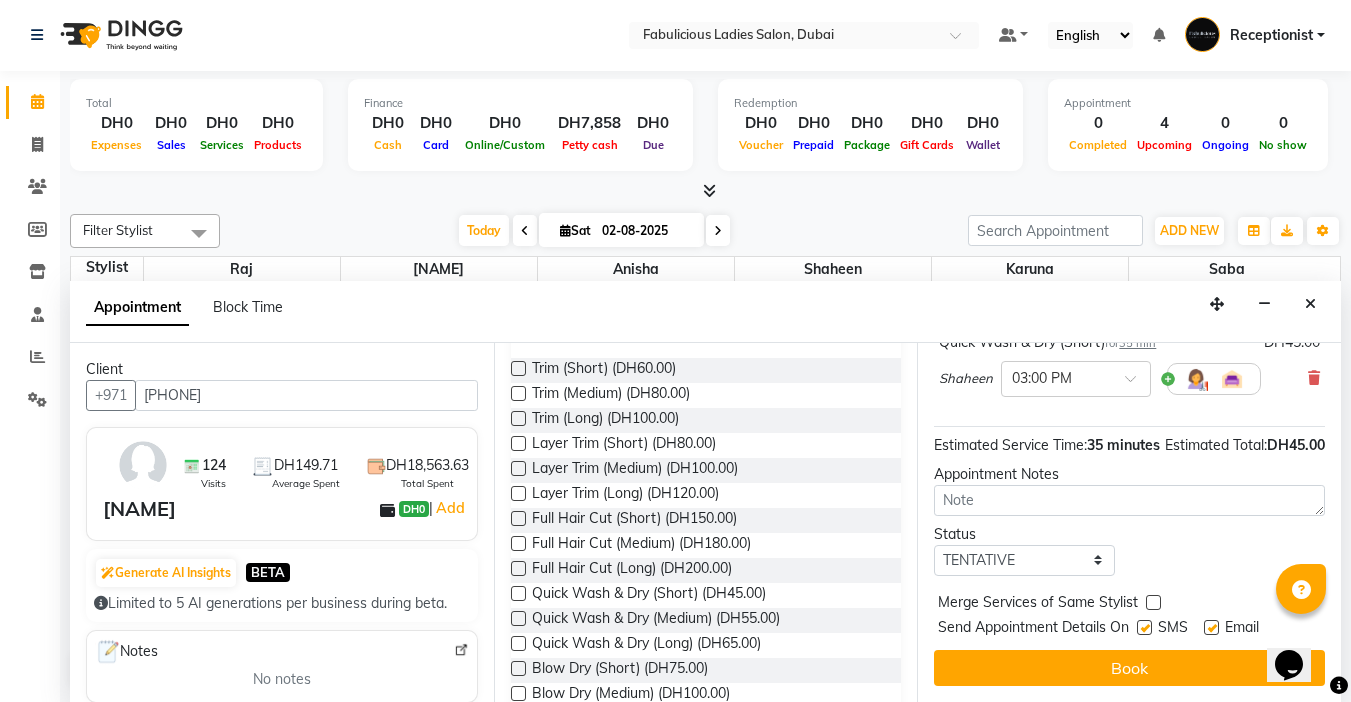 click at bounding box center (1153, 602) 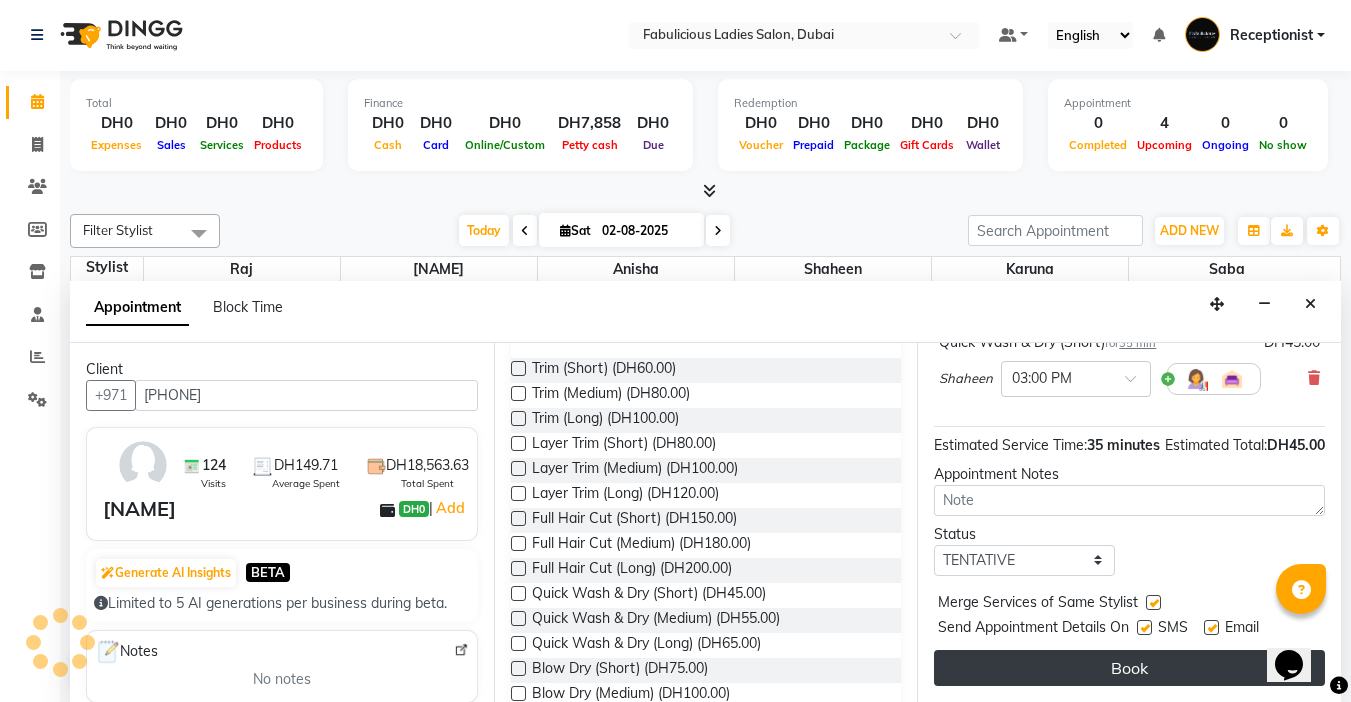 click on "Book" at bounding box center (1129, 668) 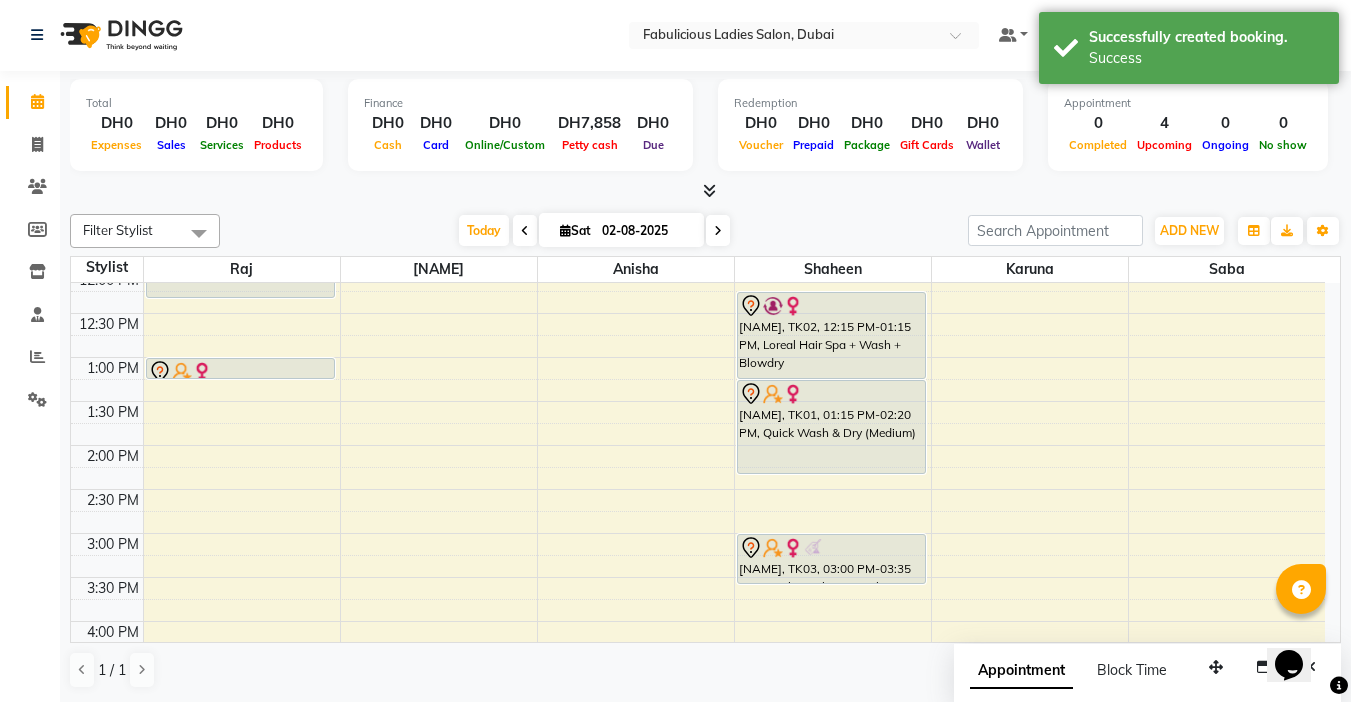 scroll, scrollTop: 0, scrollLeft: 0, axis: both 